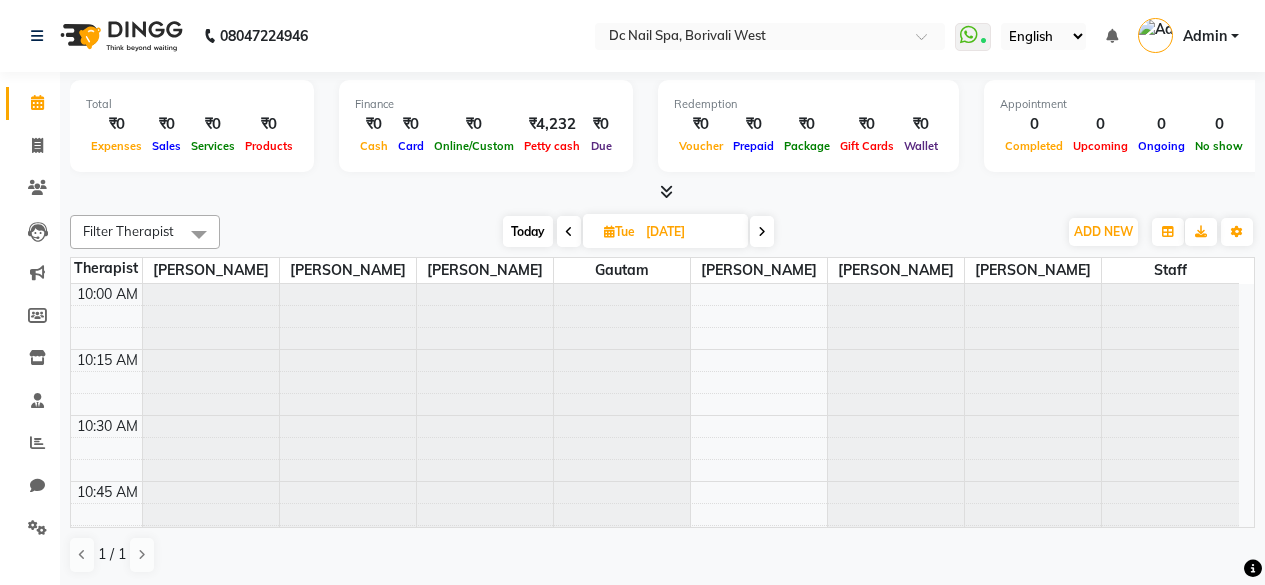scroll, scrollTop: 0, scrollLeft: 0, axis: both 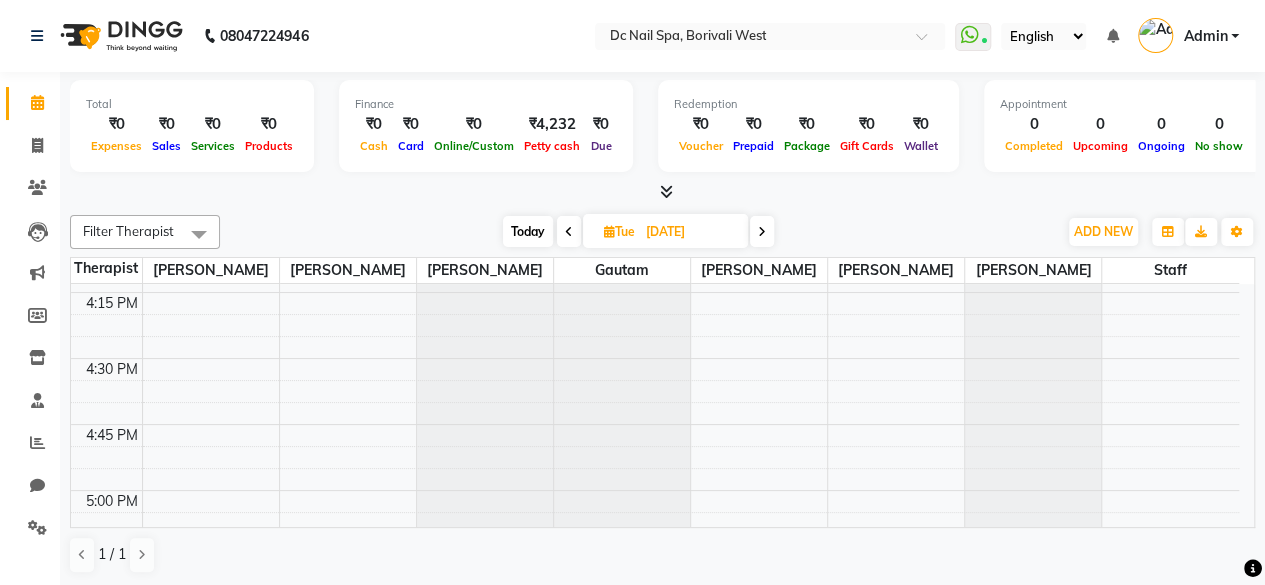 click on "10:00 AM 10:15 AM 10:30 AM 10:45 AM 11:00 AM 11:15 AM 11:30 AM 11:45 AM 12:00 PM 12:15 PM 12:30 PM 12:45 PM 1:00 PM 1:15 PM 1:30 PM 1:45 PM 2:00 PM 2:15 PM 2:30 PM 2:45 PM 3:00 PM 3:15 PM 3:30 PM 3:45 PM 4:00 PM 4:15 PM 4:30 PM 4:45 PM 5:00 PM 5:15 PM 5:30 PM 5:45 PM 6:00 PM 6:15 PM 6:30 PM 6:45 PM 7:00 PM 7:15 PM 7:30 PM 7:45 PM 8:00 PM 8:15 PM 8:30 PM 8:45 PM 9:00 PM 9:15 PM 9:30 PM 9:45 PM 10:00 PM 10:15 PM 10:30 PM 10:45 PM 11:00 PM 11:15 PM 11:30 PM 11:45 PM     [GEOGRAPHIC_DATA], TK02, 11:40 AM-12:25 PM, Nails - Removals - 1000,Nails - Gel polish      [PERSON_NAME], TK01, 11:55 AM-12:25 PM, Nails - Removals - 1000" at bounding box center [655, 490] 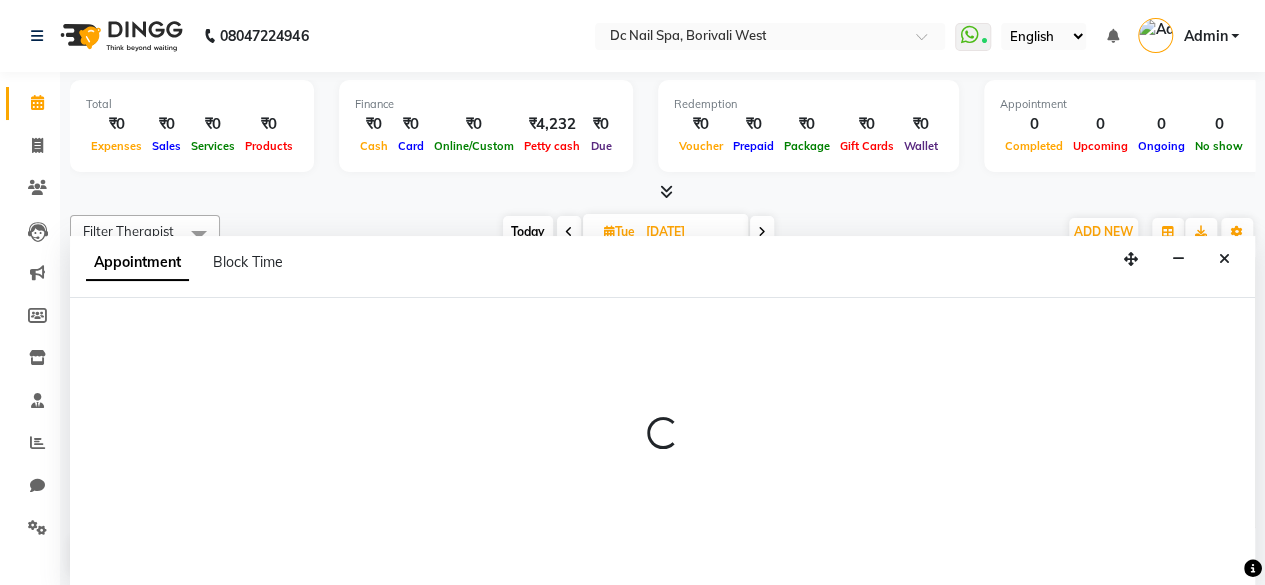 select on "84249" 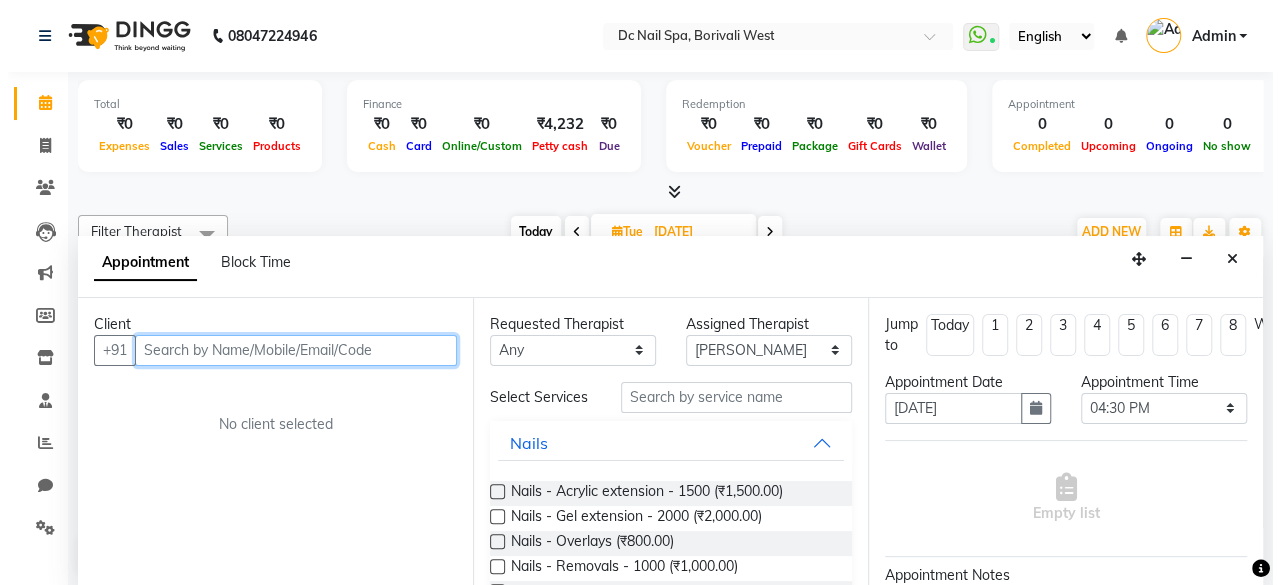 scroll, scrollTop: 0, scrollLeft: 0, axis: both 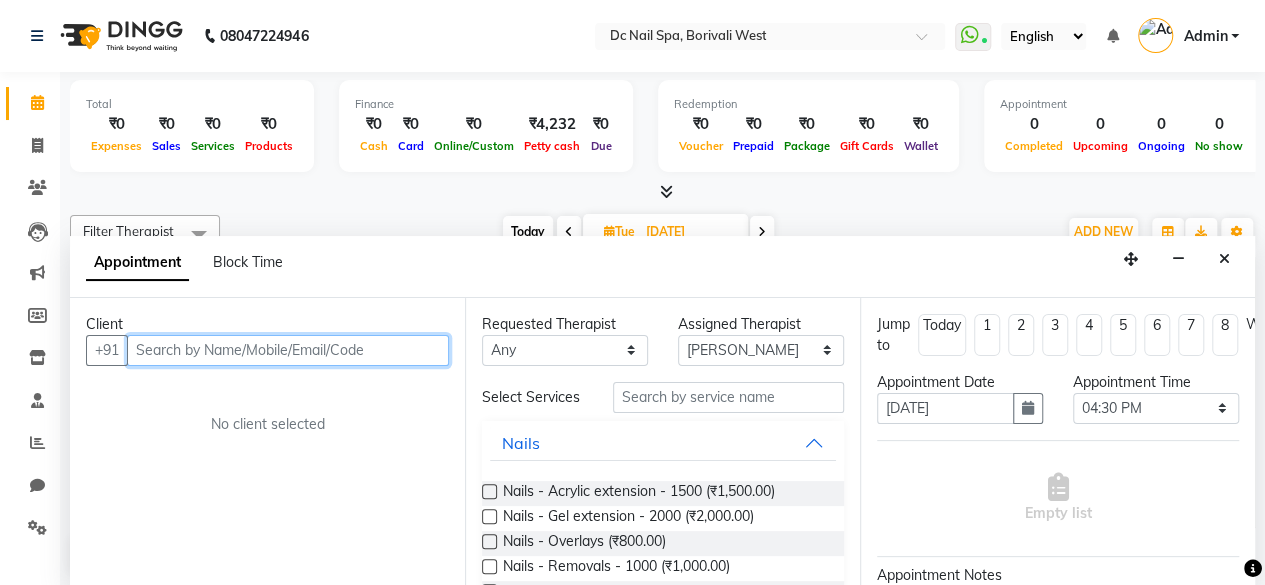 click at bounding box center [288, 350] 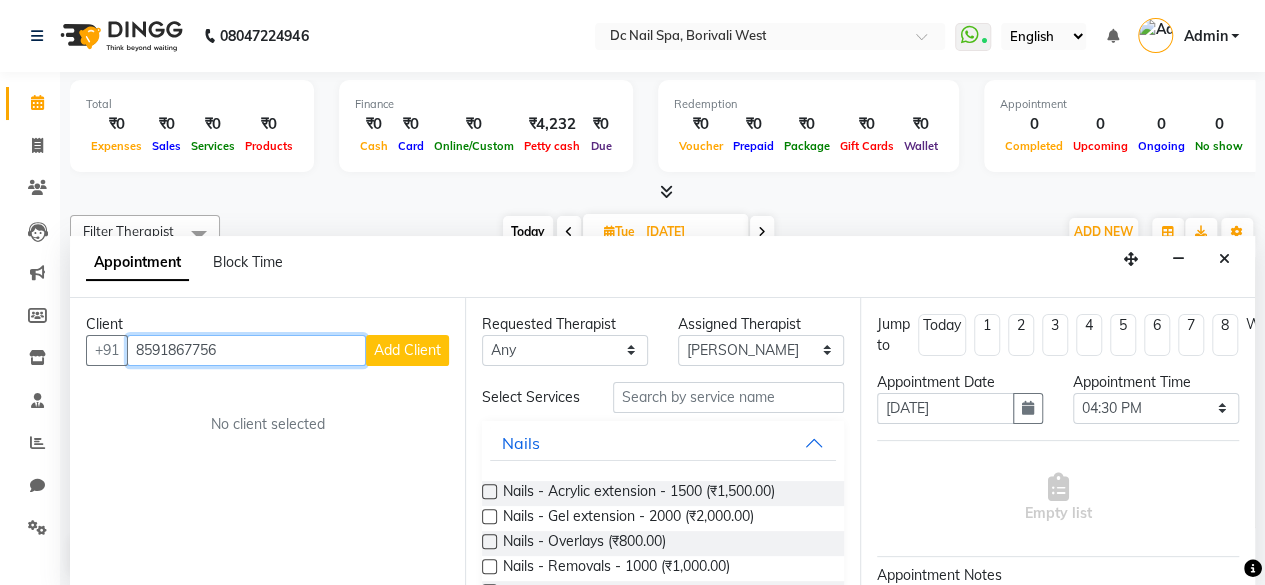 type on "8591867756" 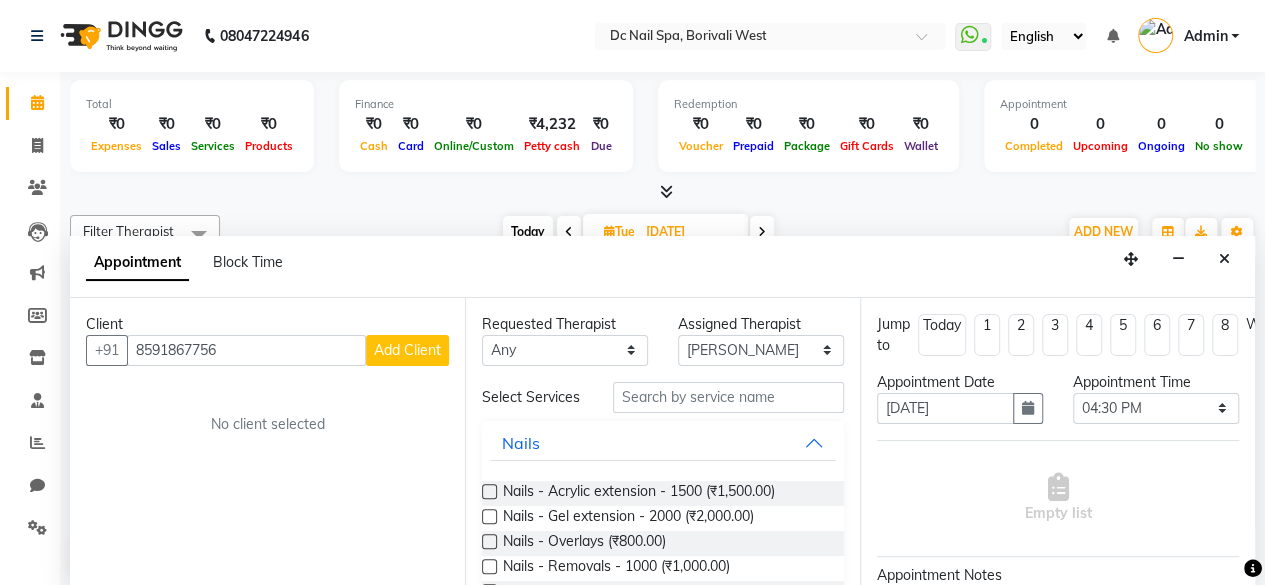 click on "Add Client" at bounding box center [407, 350] 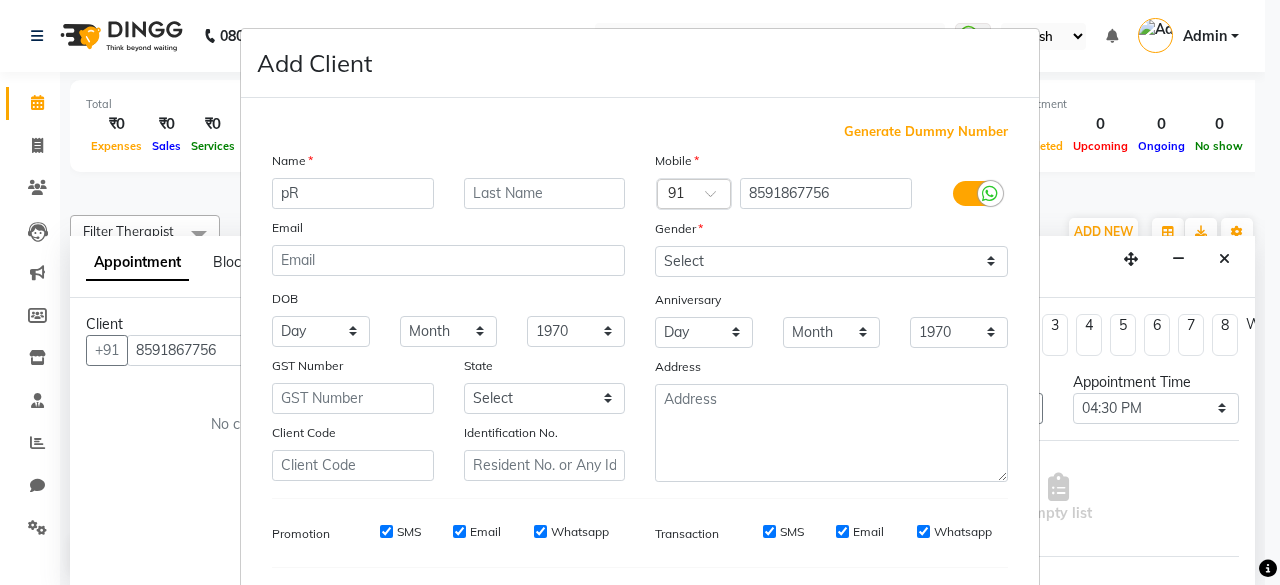 type on "p" 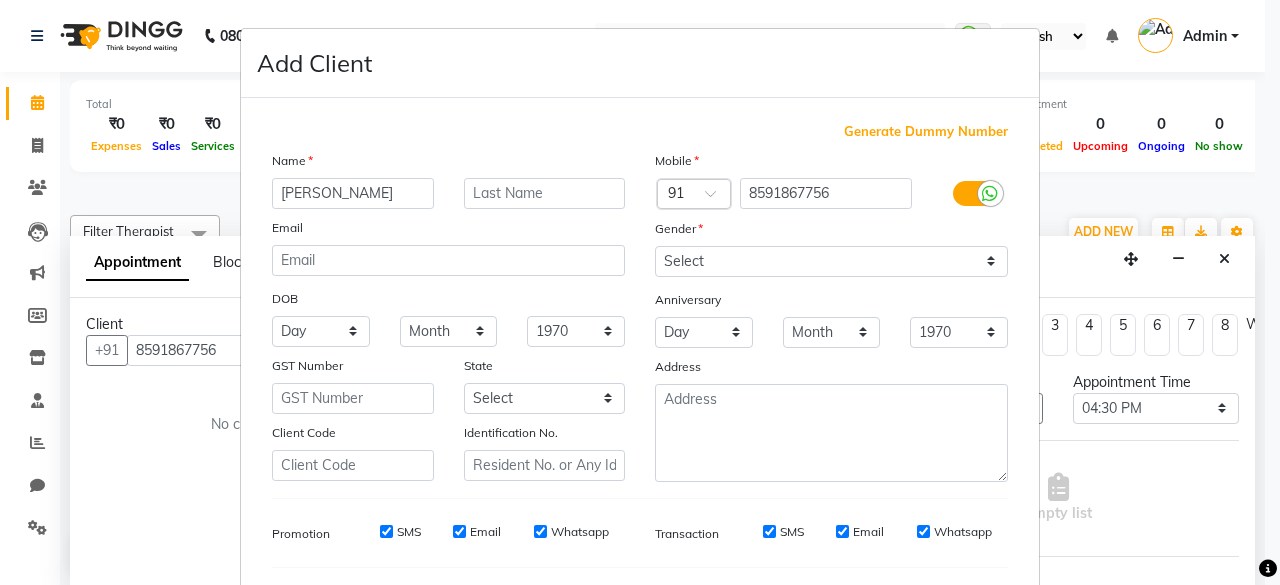 type on "[PERSON_NAME]" 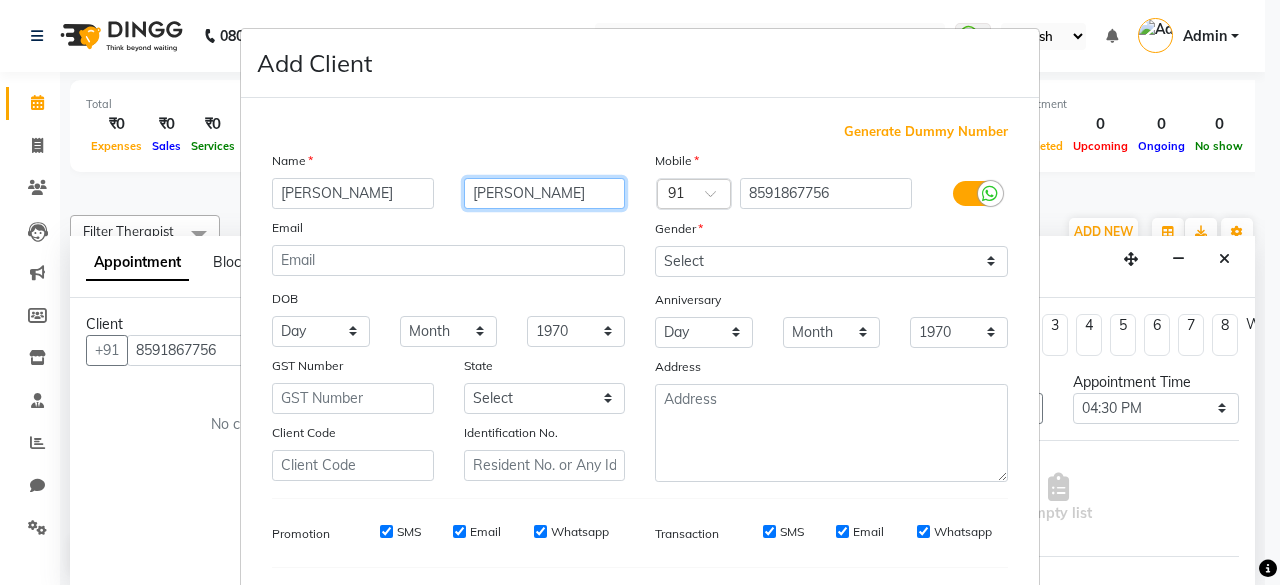 type on "[PERSON_NAME]" 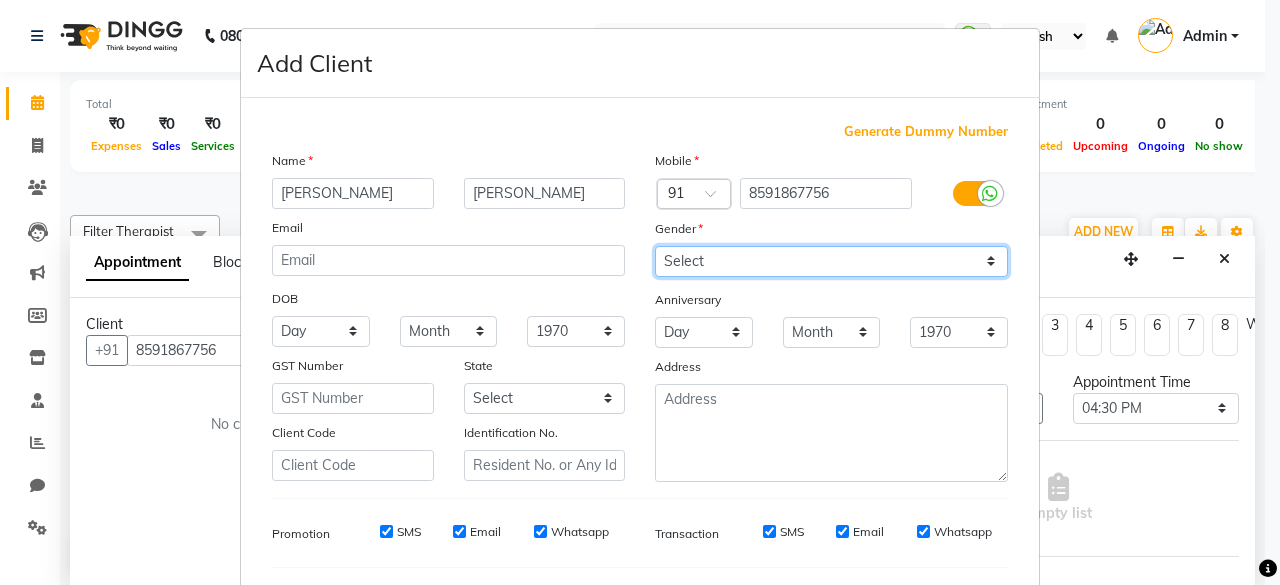 click on "Select [DEMOGRAPHIC_DATA] [DEMOGRAPHIC_DATA] Other Prefer Not To Say" at bounding box center (831, 261) 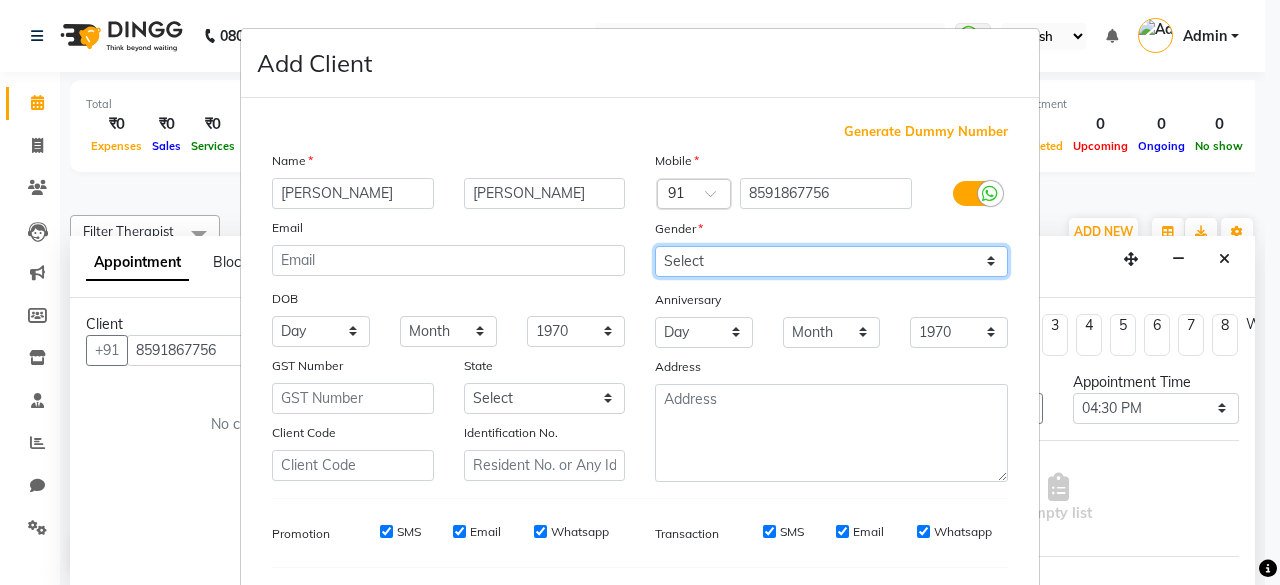 select on "[DEMOGRAPHIC_DATA]" 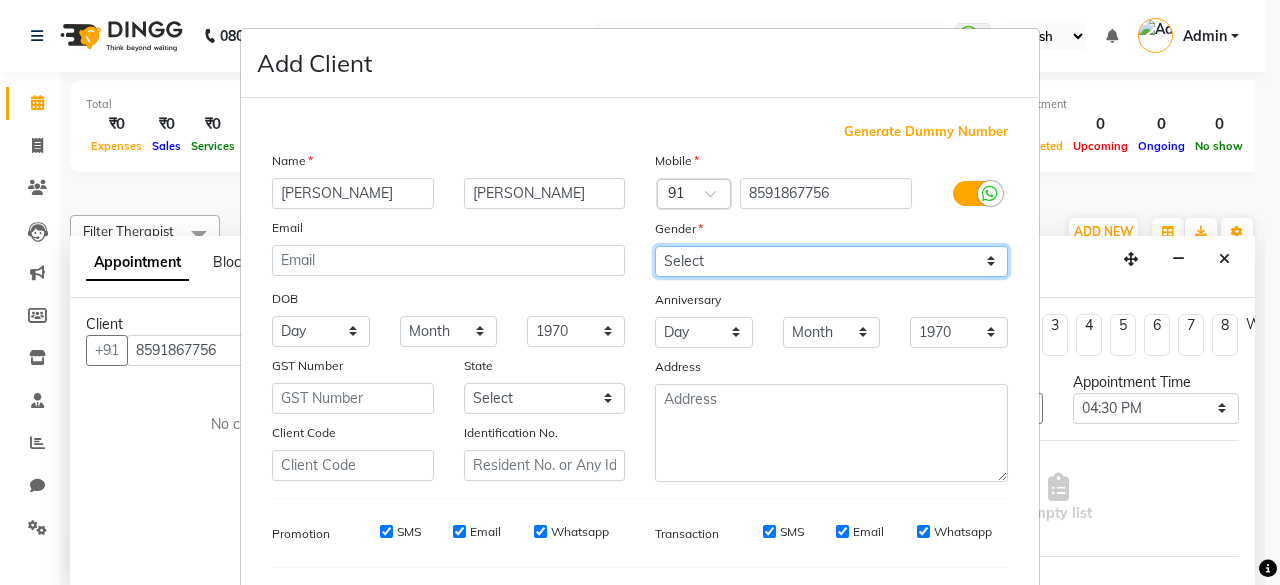 click on "Select [DEMOGRAPHIC_DATA] [DEMOGRAPHIC_DATA] Other Prefer Not To Say" at bounding box center (831, 261) 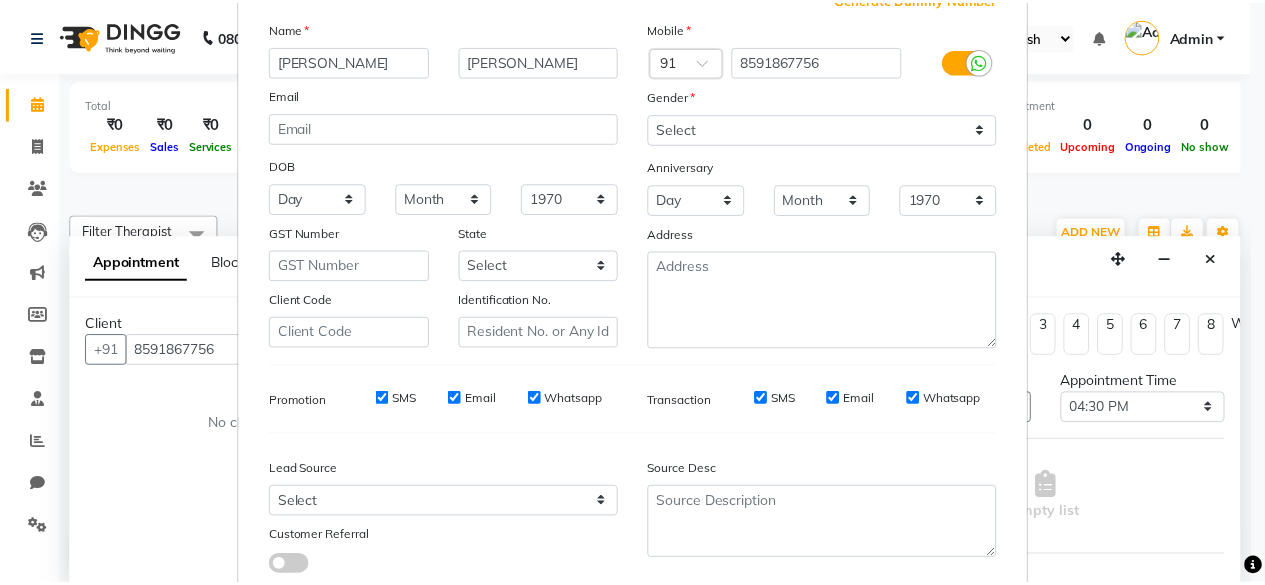 scroll, scrollTop: 260, scrollLeft: 0, axis: vertical 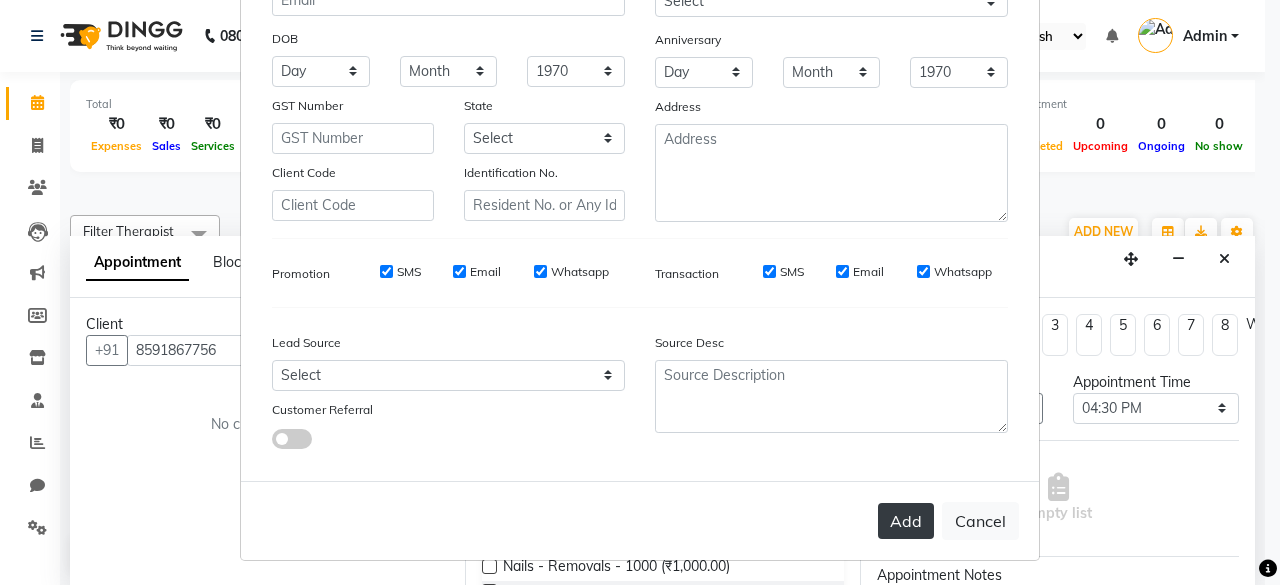 click on "Add" at bounding box center [906, 521] 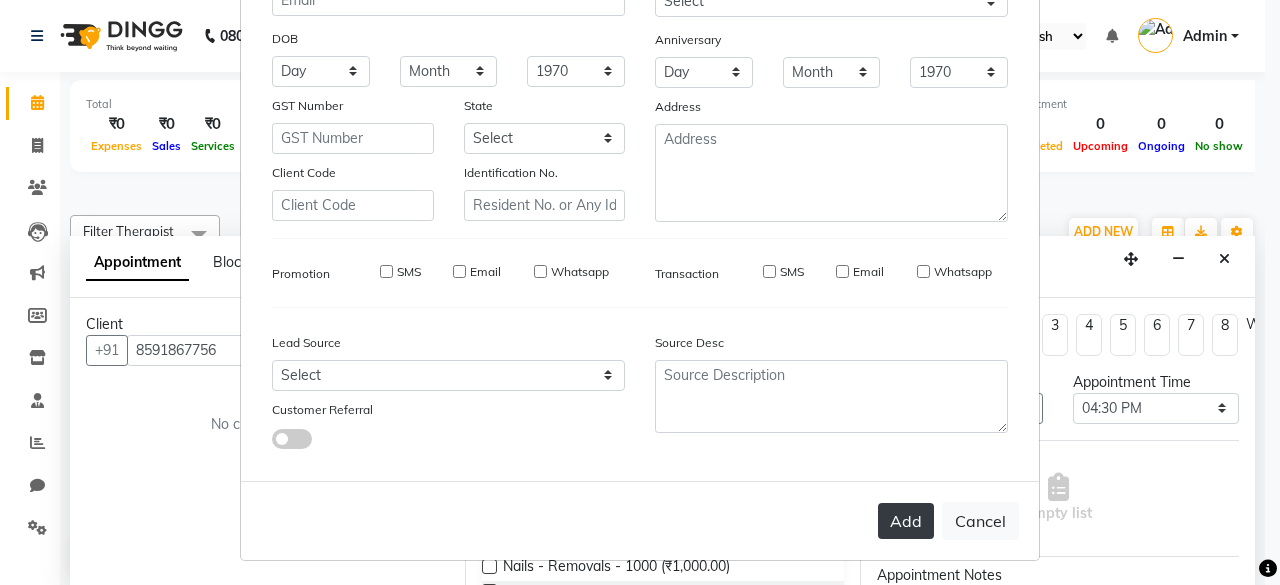 type 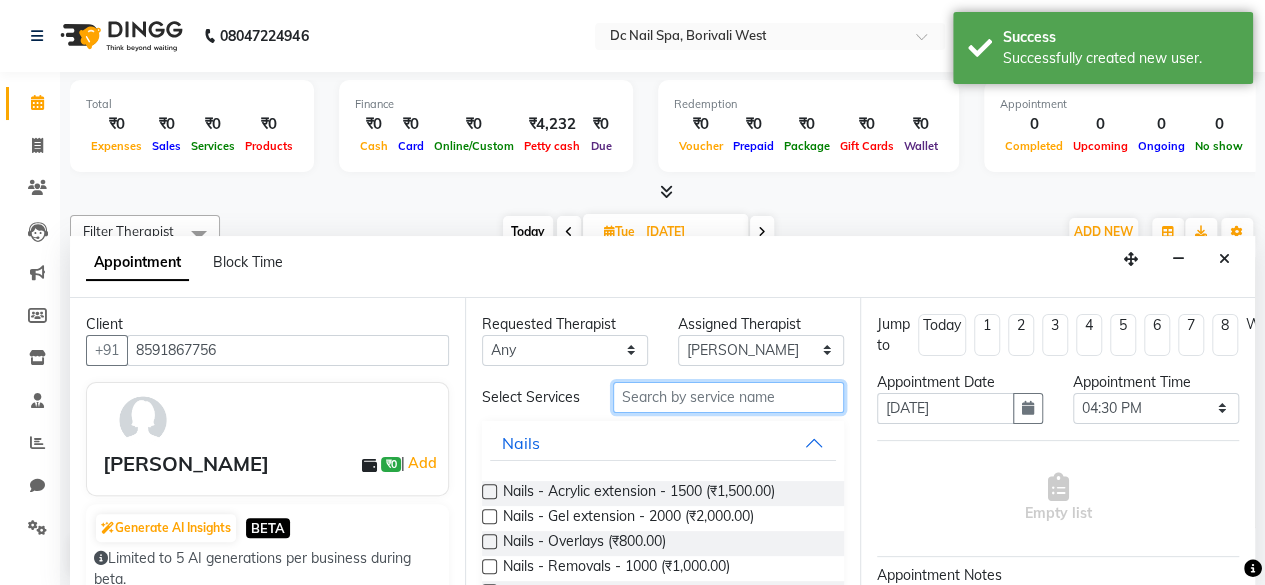 click at bounding box center (728, 397) 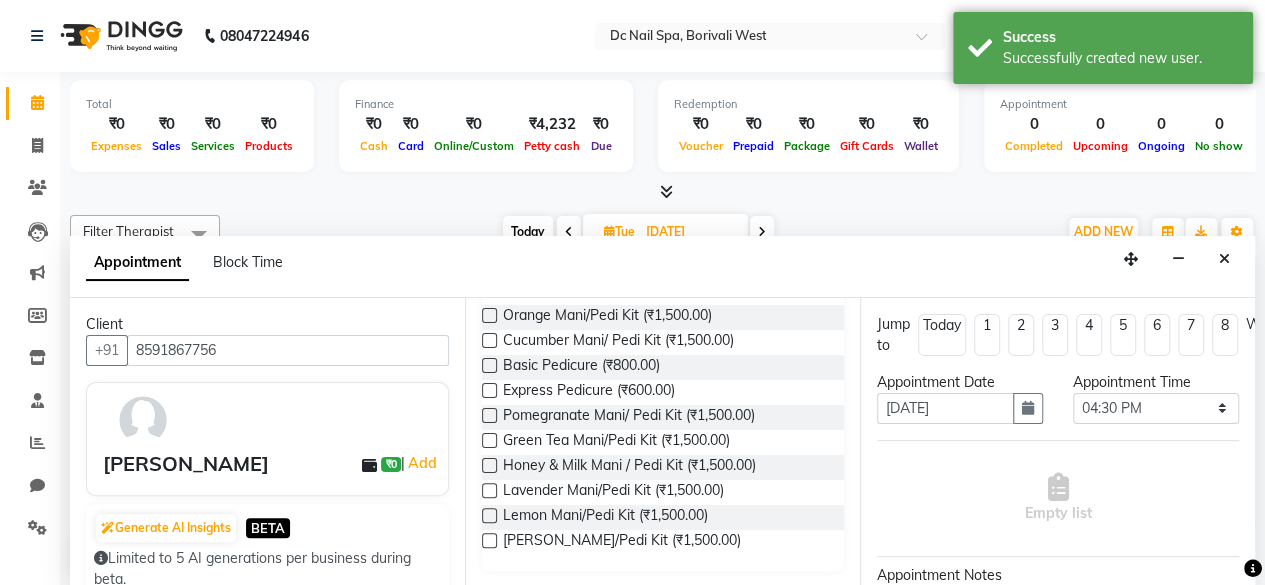 scroll, scrollTop: 186, scrollLeft: 0, axis: vertical 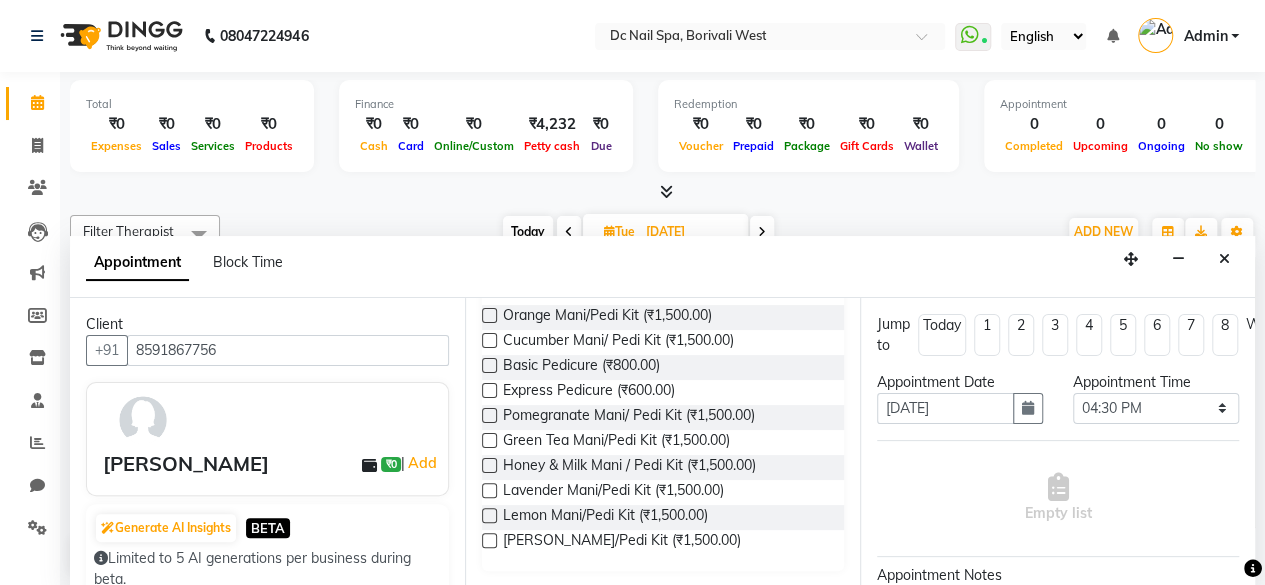 type on "pedi" 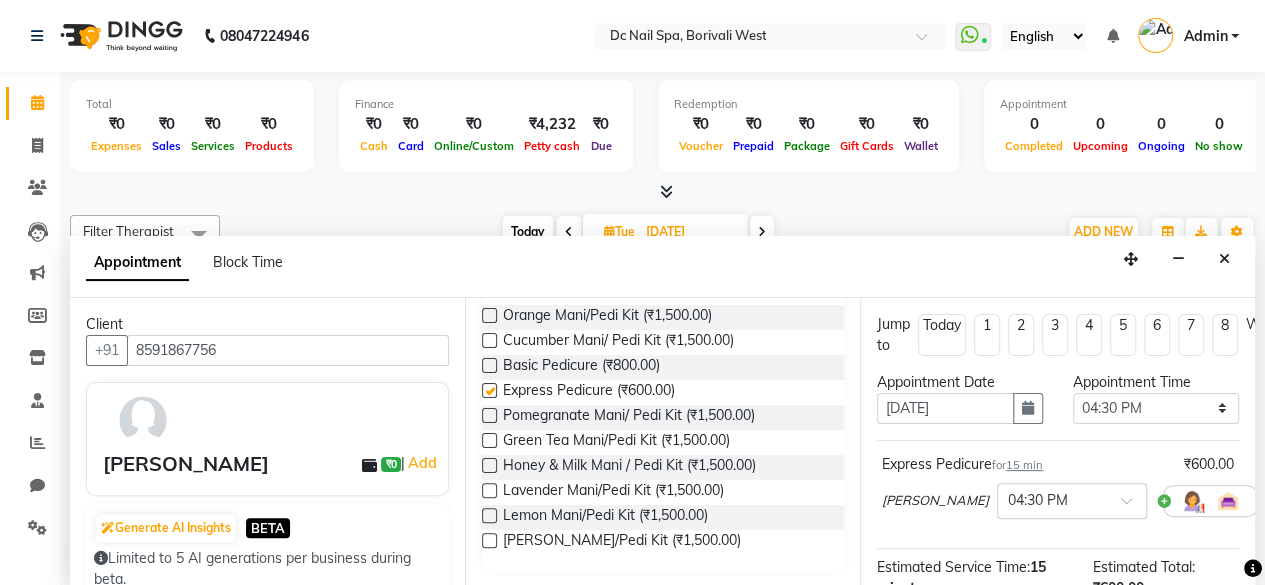 checkbox on "false" 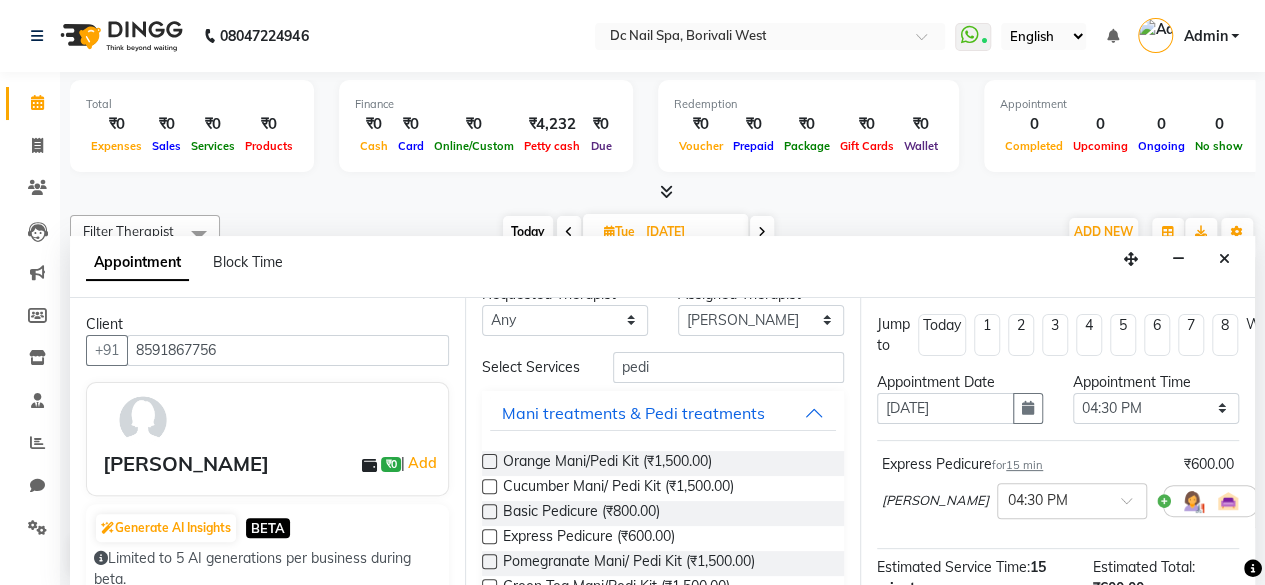 scroll, scrollTop: 0, scrollLeft: 0, axis: both 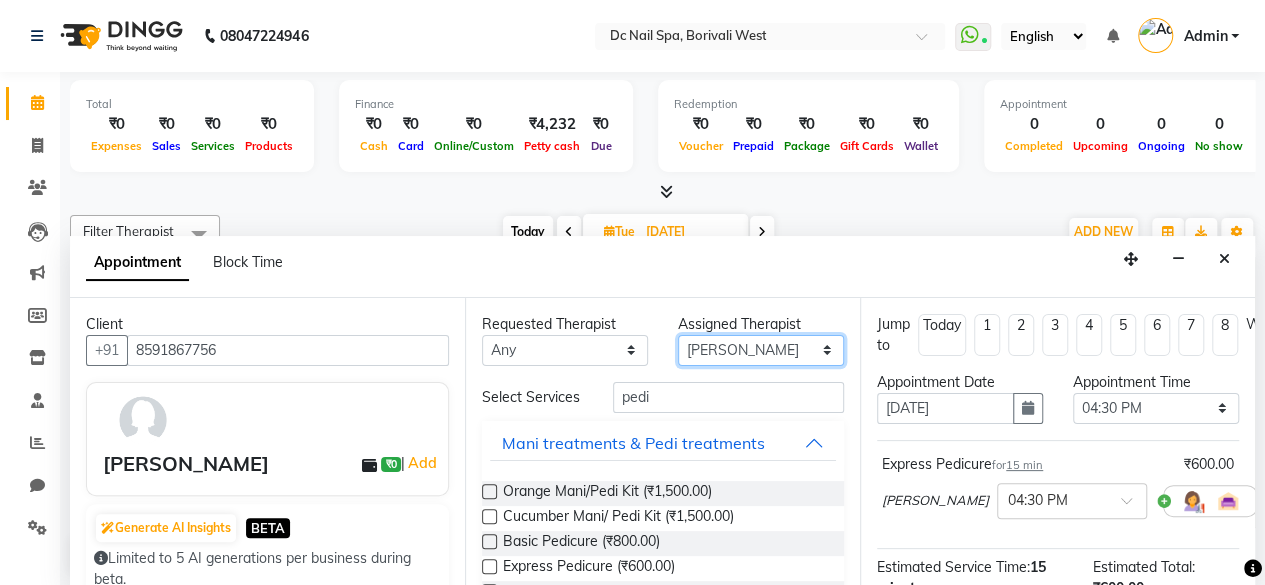 click on "Select [PERSON_NAME] [PERSON_NAME] [PERSON_NAME] Staff [PERSON_NAME]" at bounding box center (761, 350) 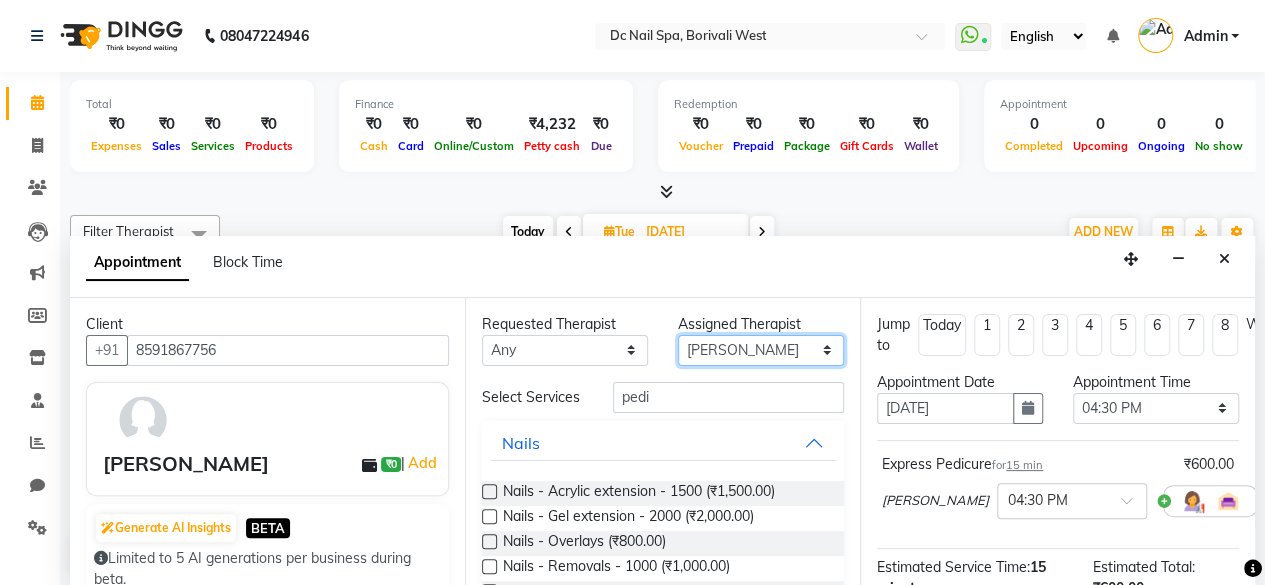 click on "Select [PERSON_NAME] [PERSON_NAME] [PERSON_NAME] Staff [PERSON_NAME]" at bounding box center (761, 350) 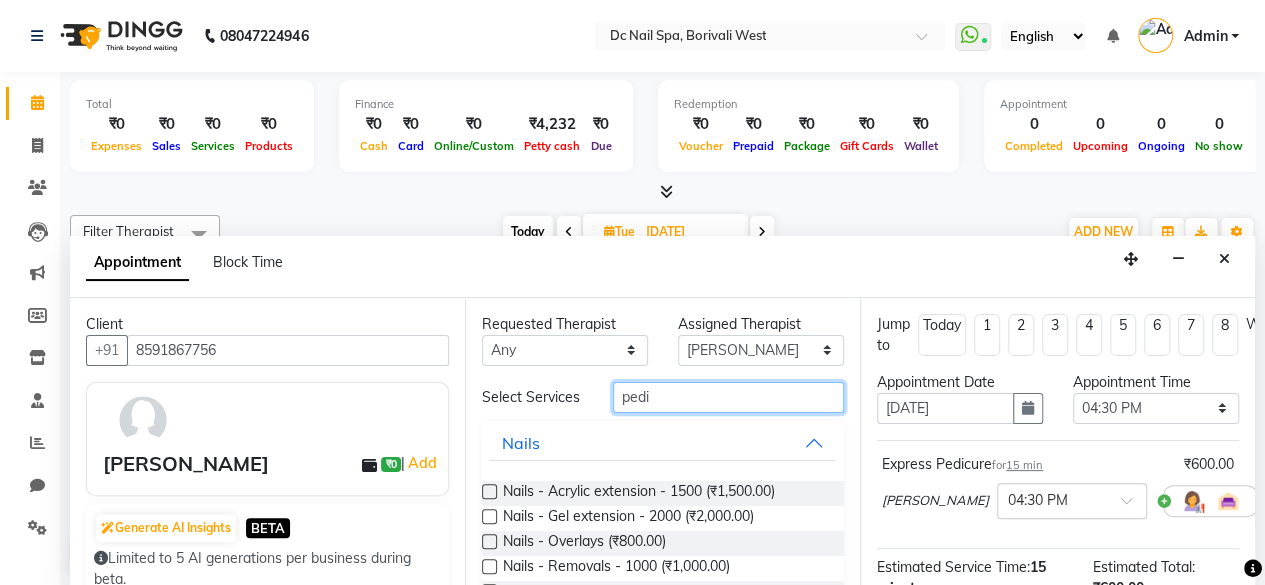 click on "pedi" at bounding box center [728, 397] 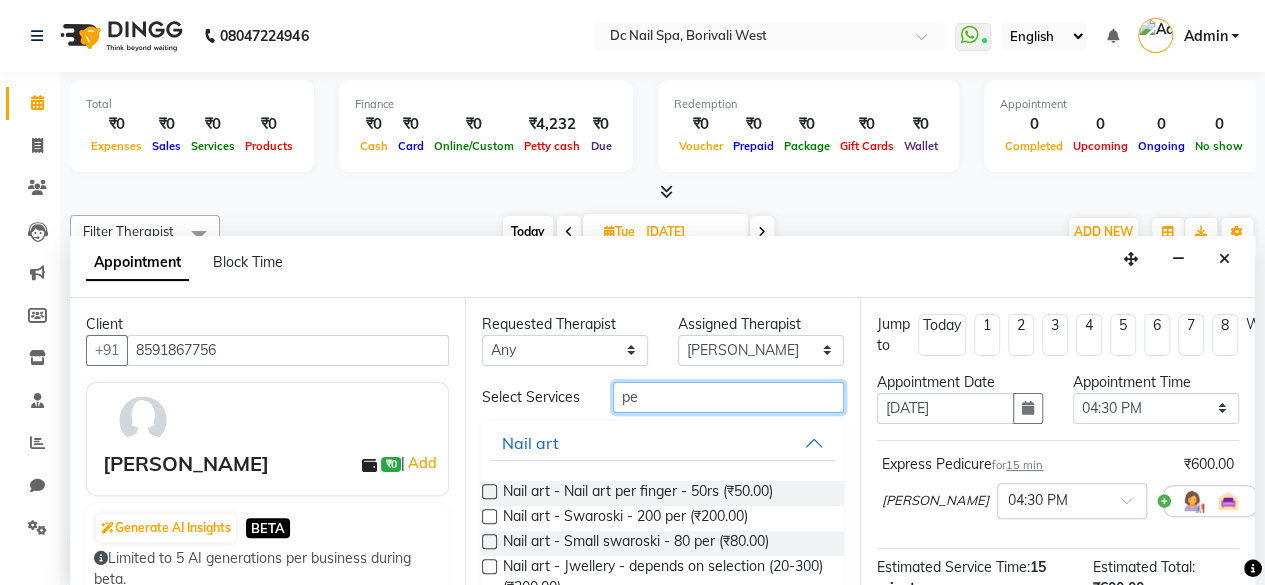 type on "p" 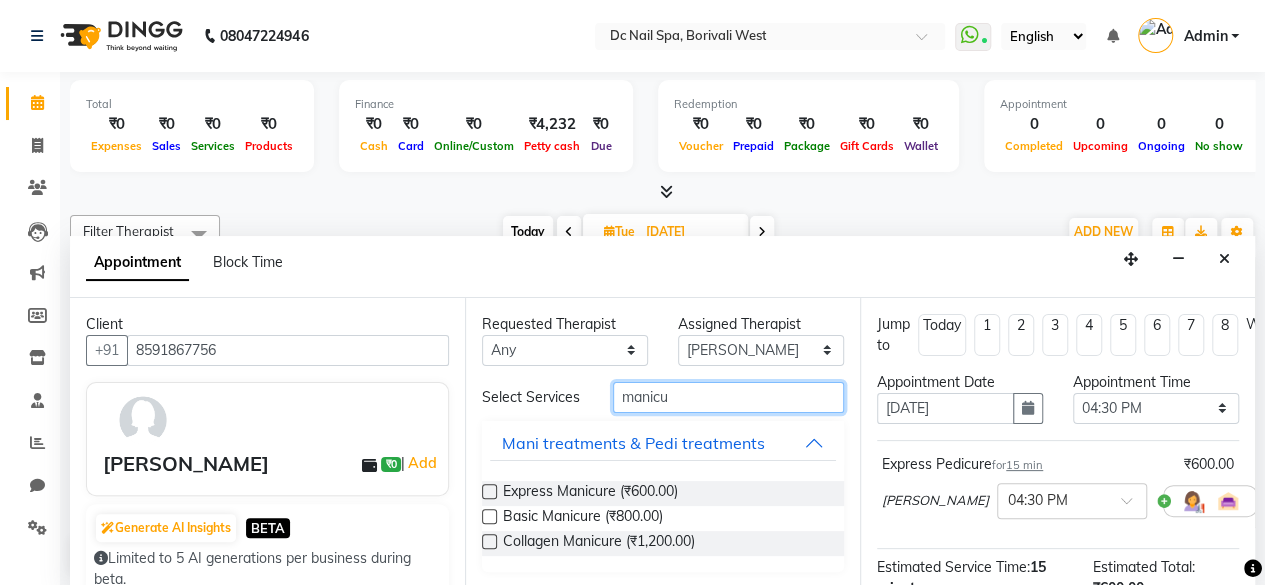 type on "manicu" 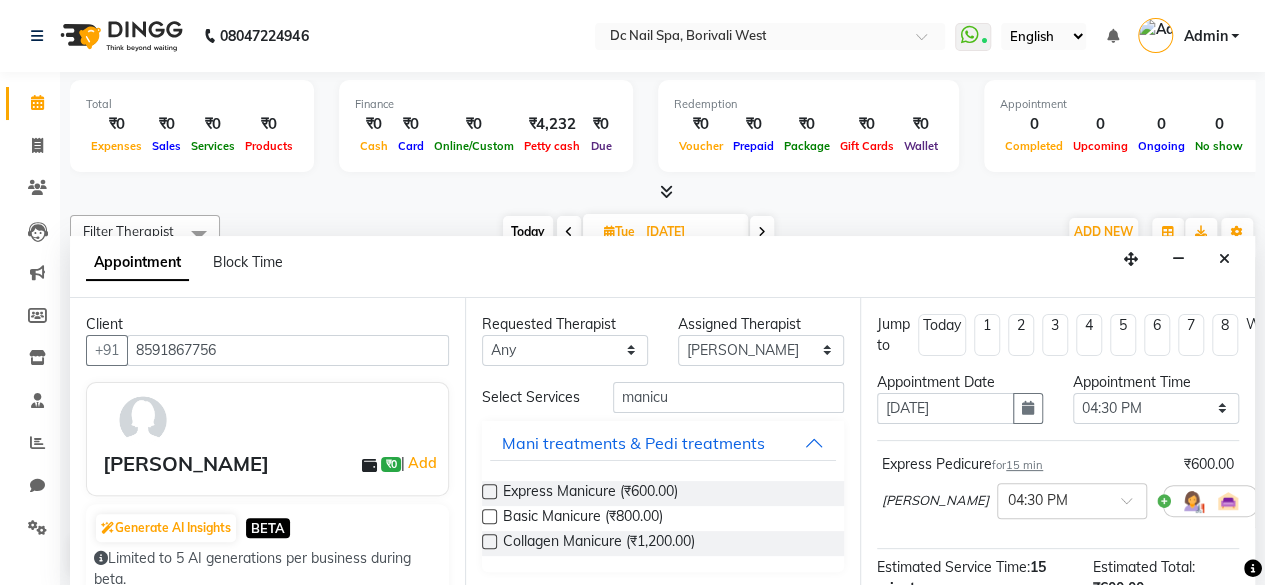 click at bounding box center [489, 491] 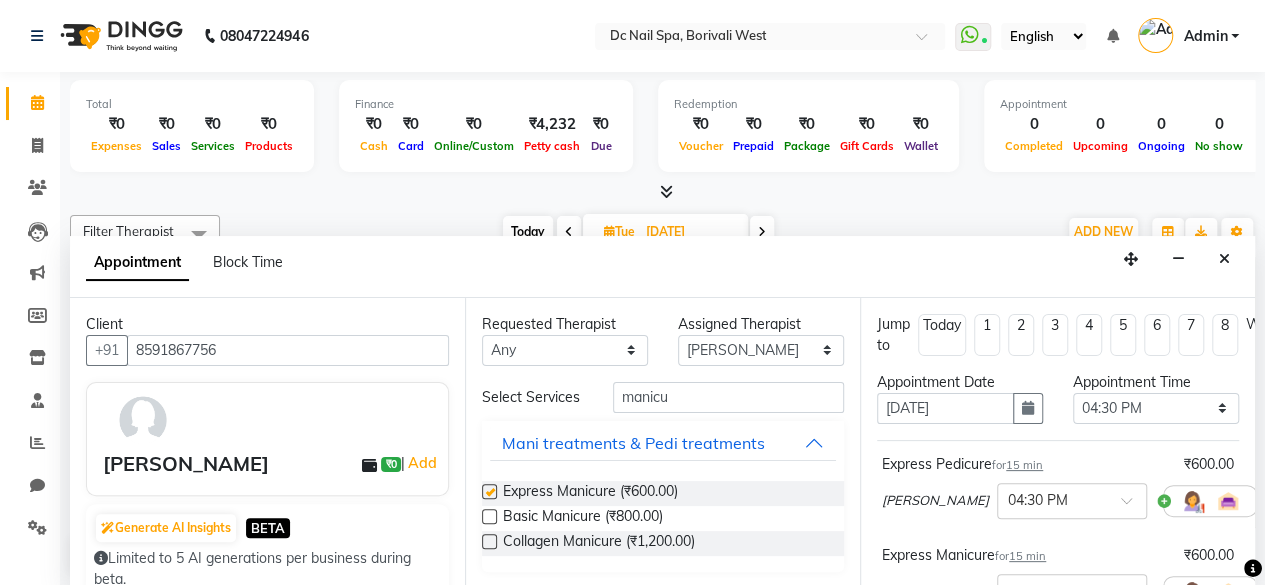 checkbox on "false" 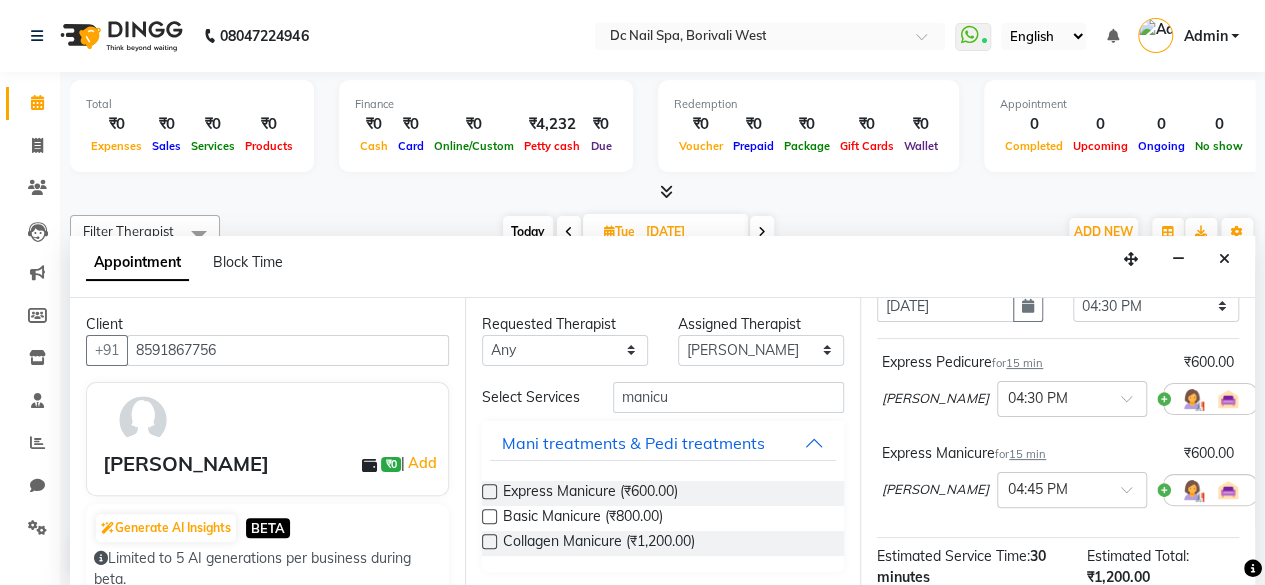 scroll, scrollTop: 138, scrollLeft: 0, axis: vertical 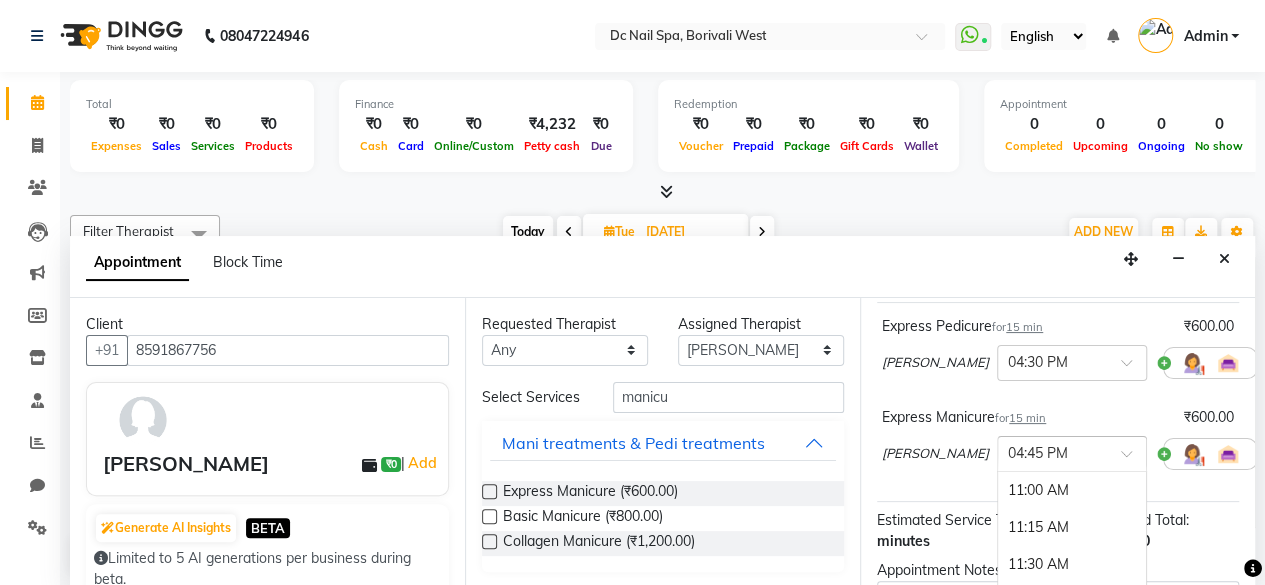 click at bounding box center [1133, 459] 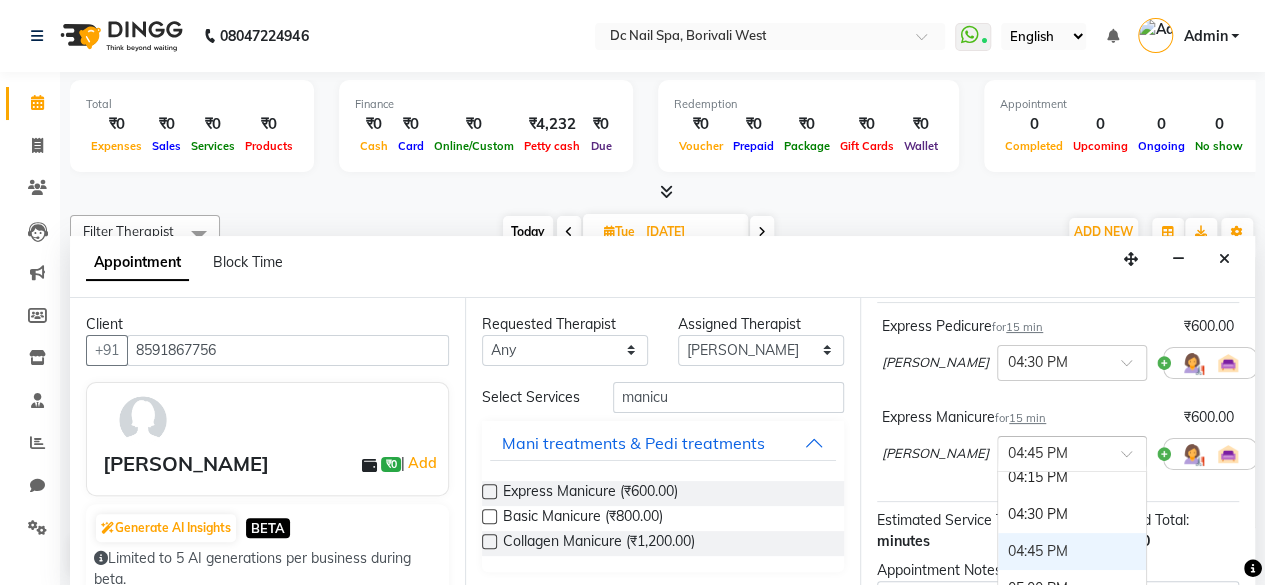 scroll, scrollTop: 771, scrollLeft: 0, axis: vertical 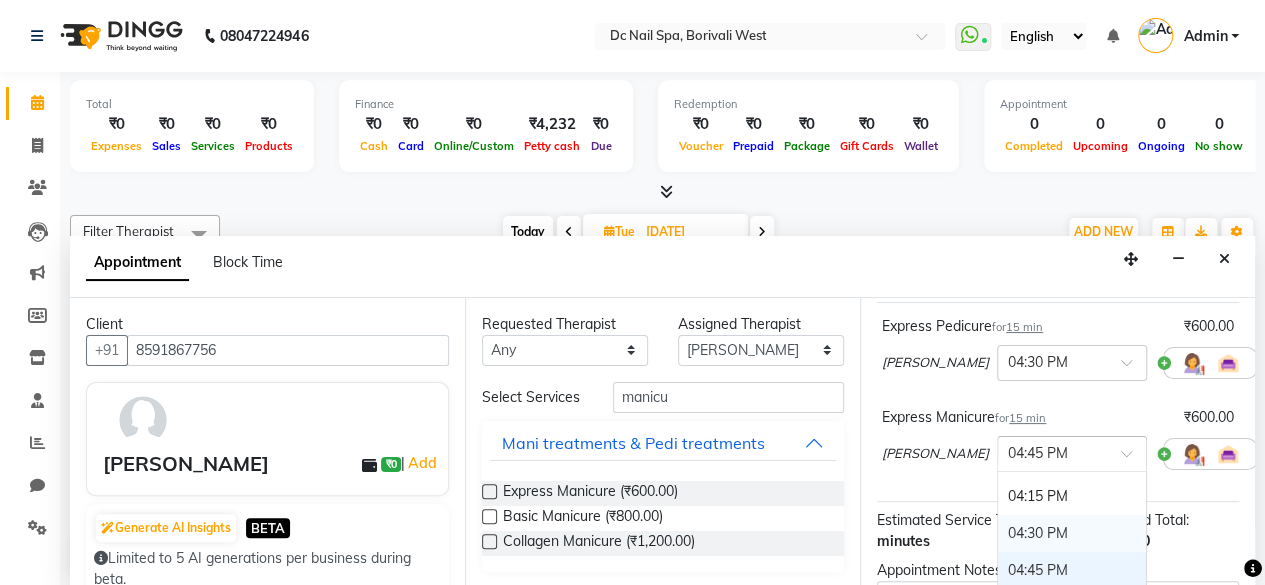 click on "04:30 PM" at bounding box center (1072, 533) 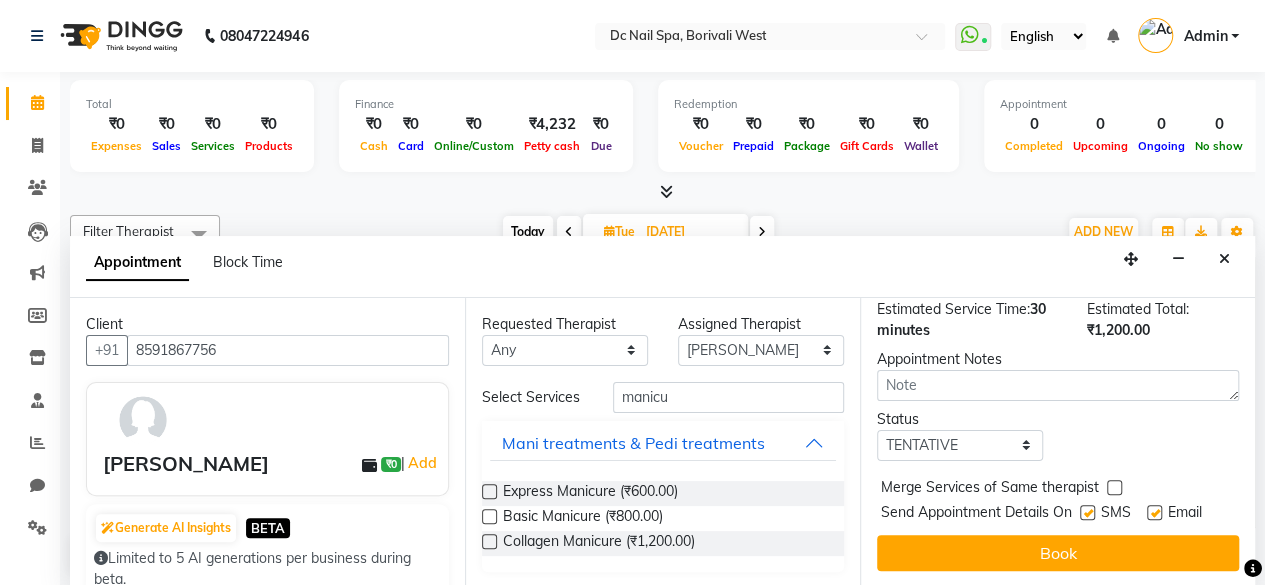 scroll, scrollTop: 384, scrollLeft: 0, axis: vertical 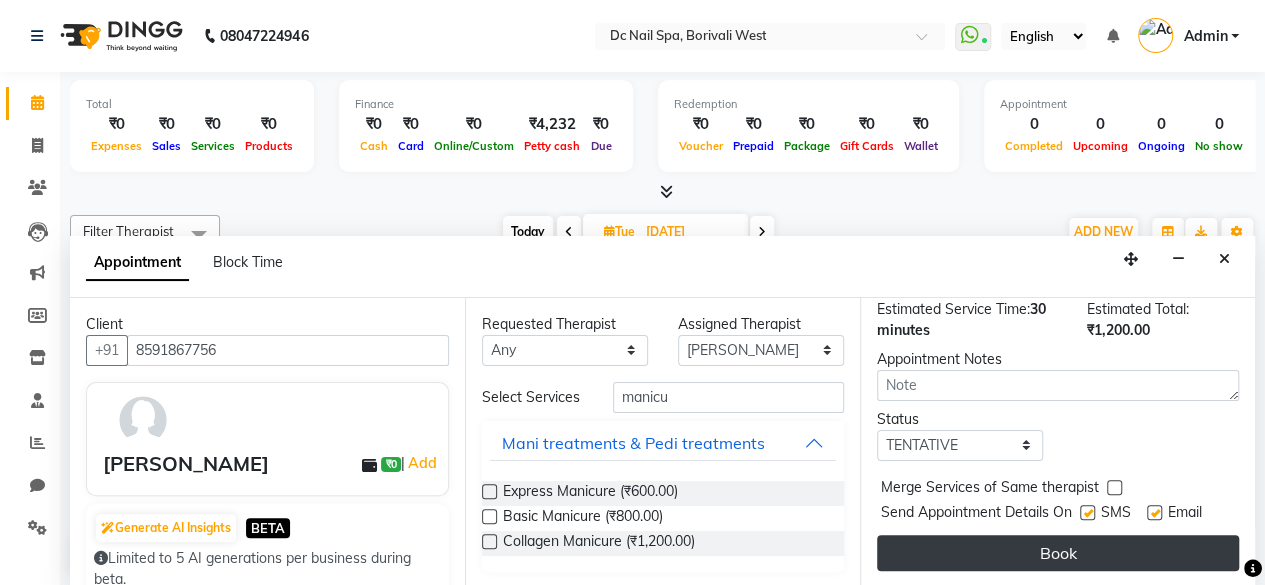 click on "Book" at bounding box center [1058, 553] 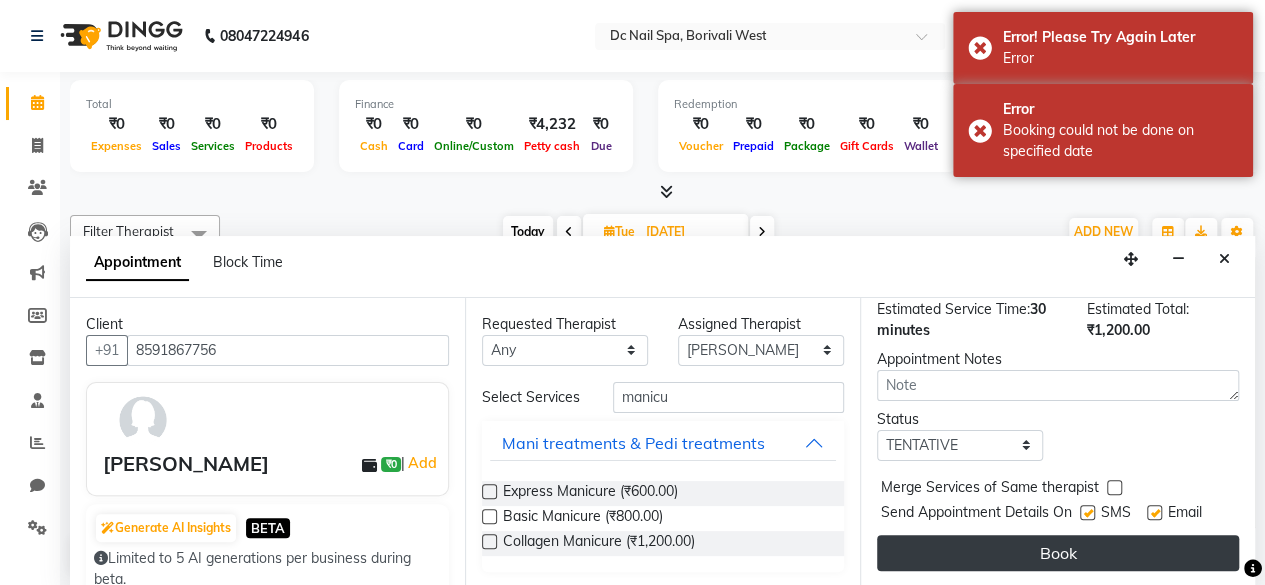 click on "Book" at bounding box center (1058, 553) 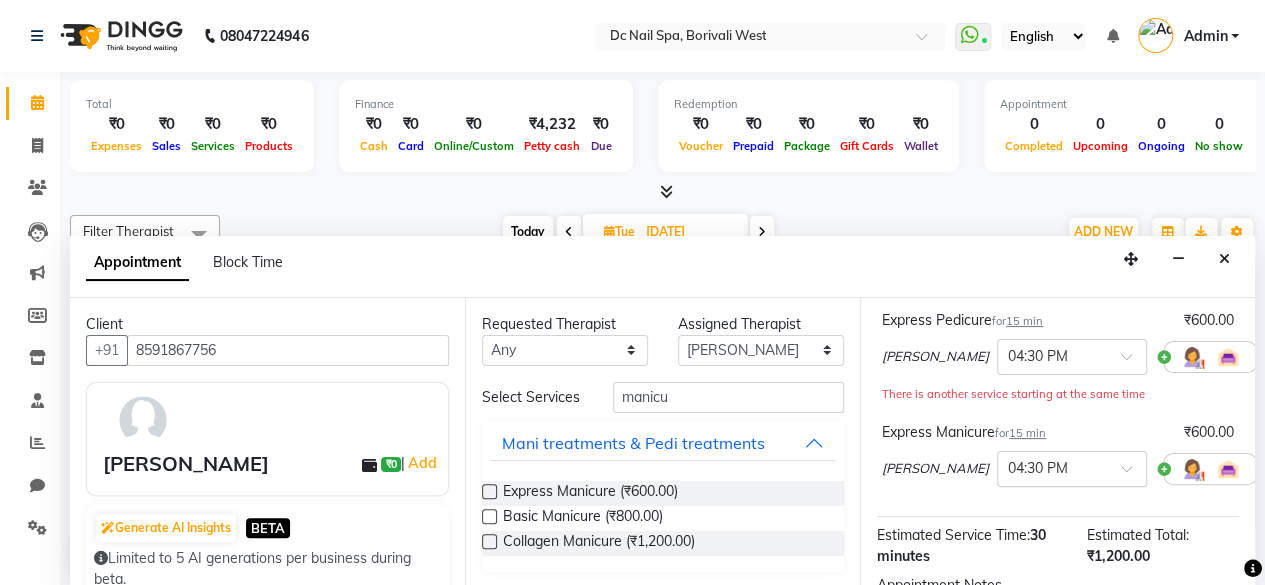 scroll, scrollTop: 144, scrollLeft: 0, axis: vertical 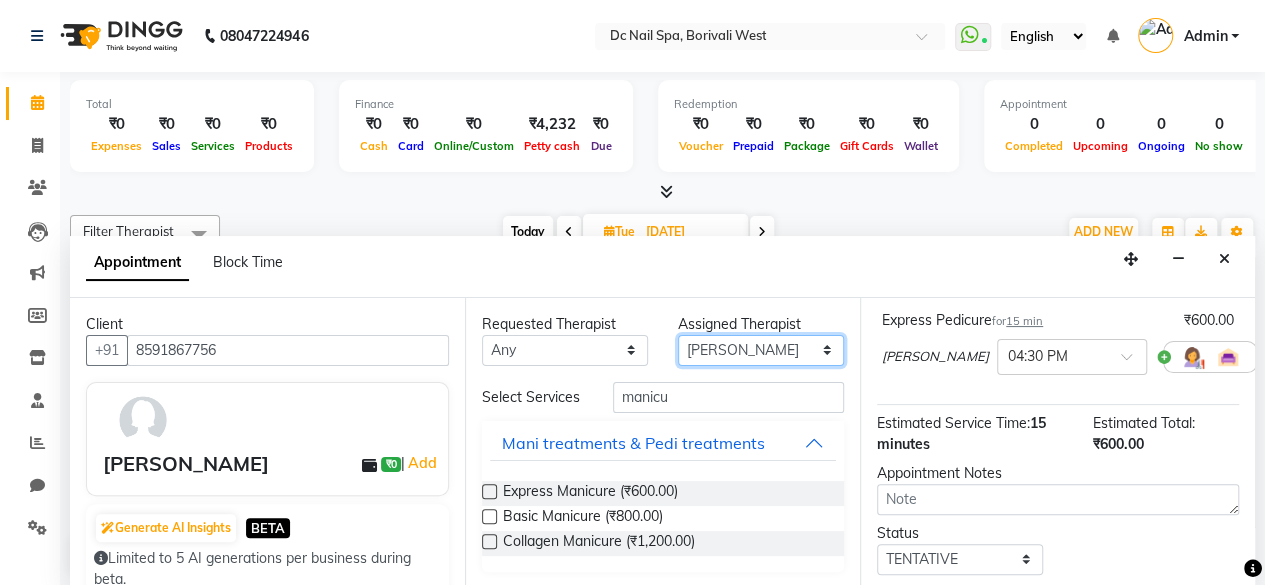 click on "Select [PERSON_NAME] [PERSON_NAME] [PERSON_NAME] Staff [PERSON_NAME]" at bounding box center (761, 350) 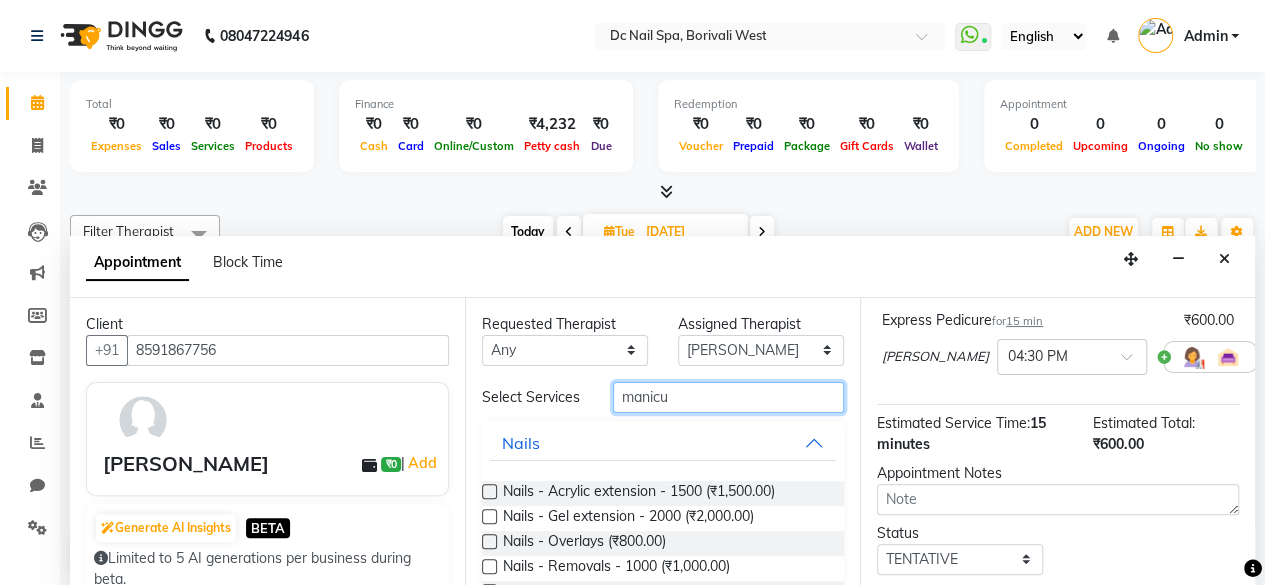 click on "manicu" at bounding box center (728, 397) 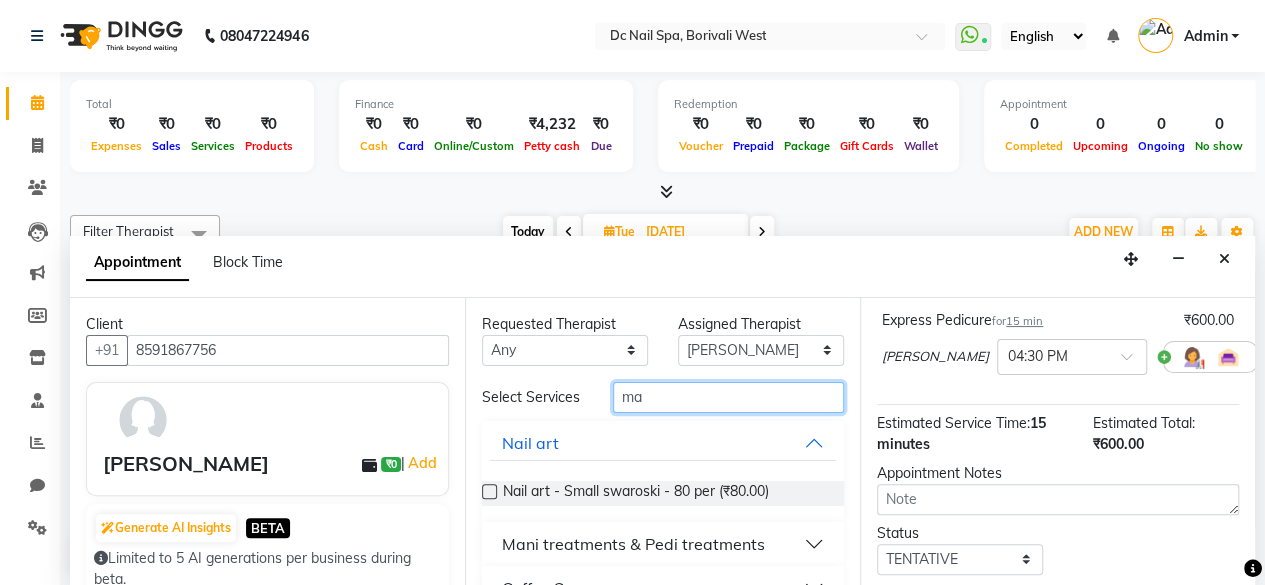 type on "m" 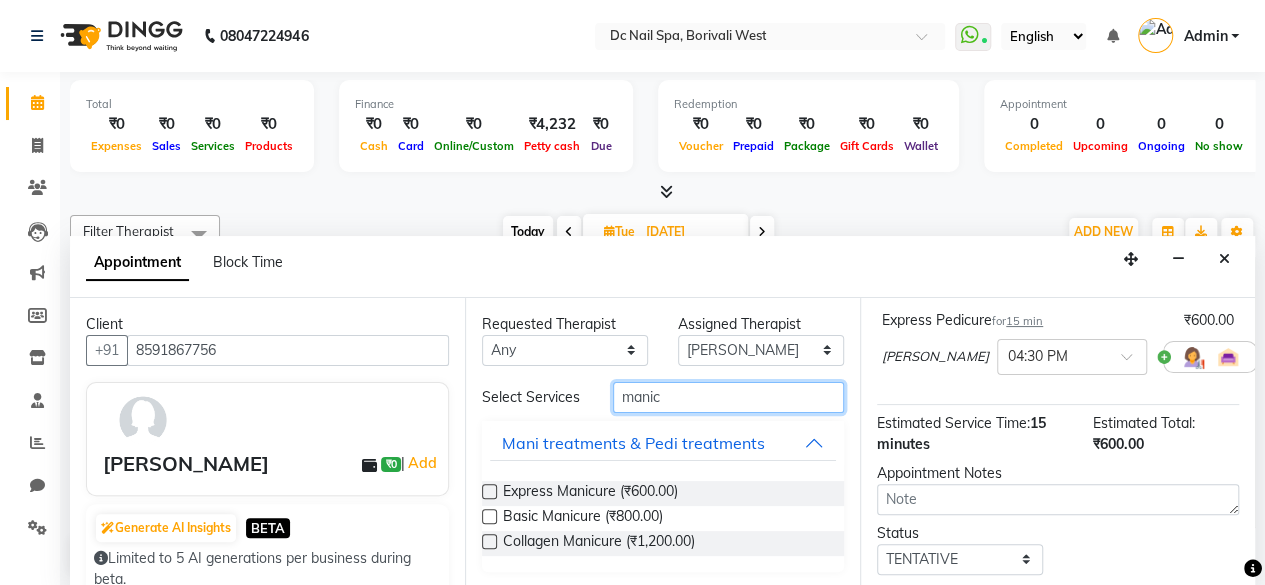 type on "manicu" 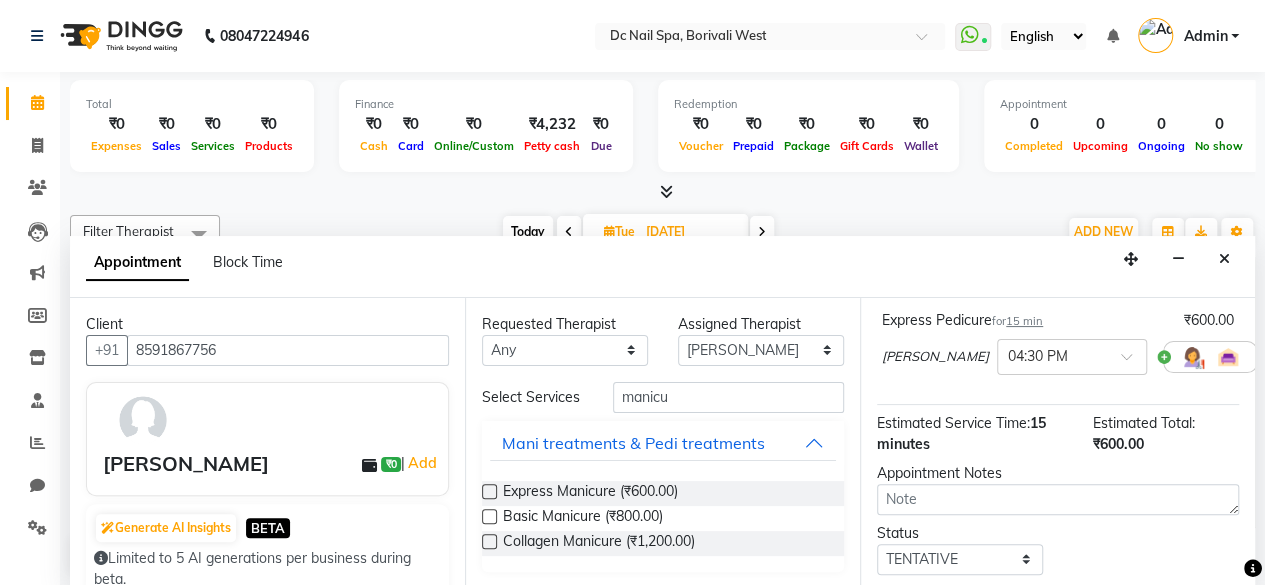 click at bounding box center [489, 491] 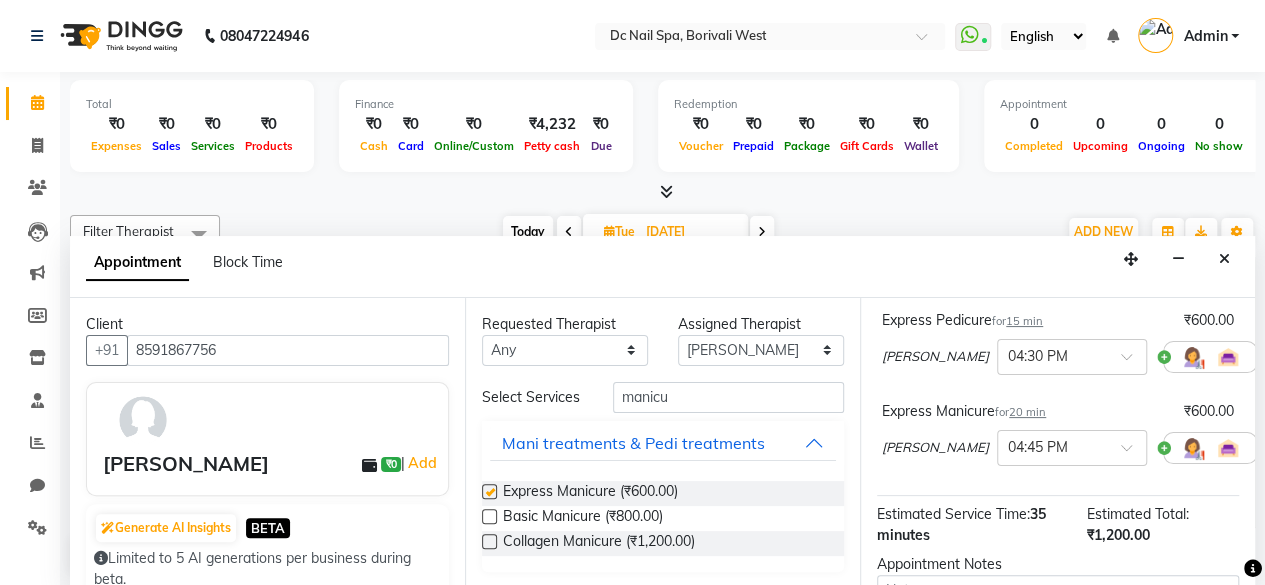 checkbox on "false" 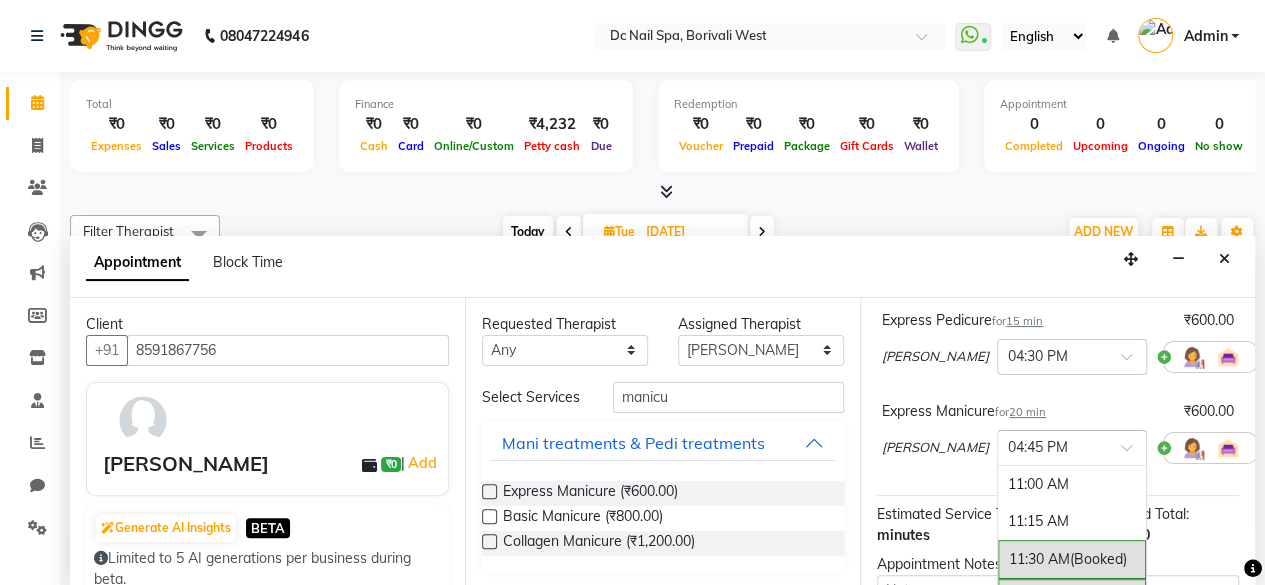 click at bounding box center (1133, 453) 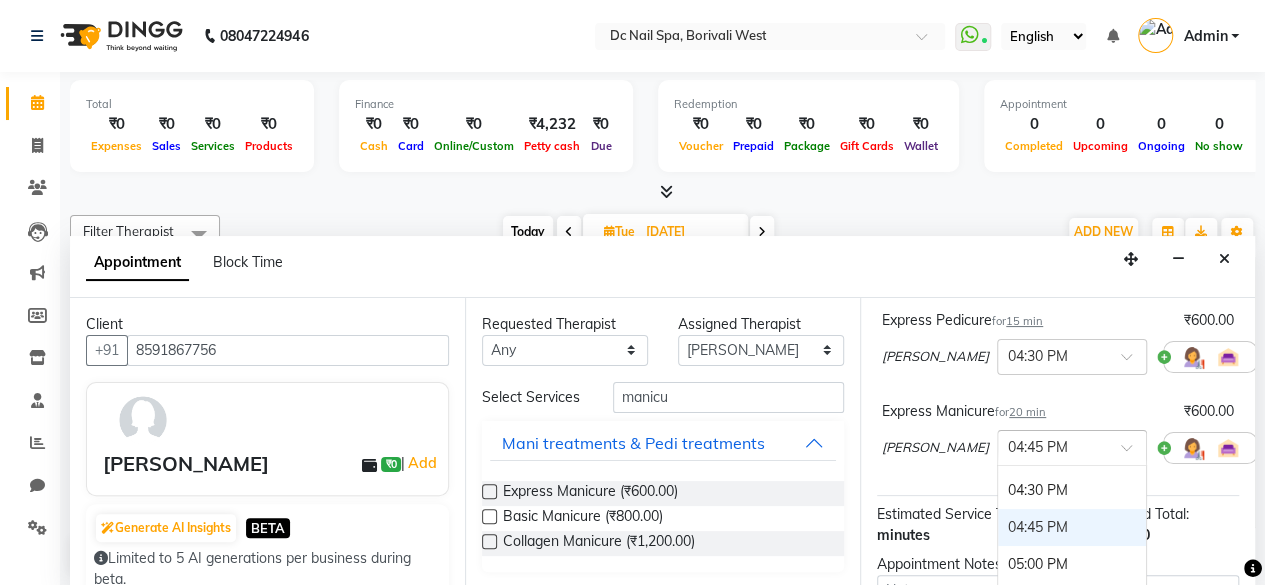 scroll, scrollTop: 776, scrollLeft: 0, axis: vertical 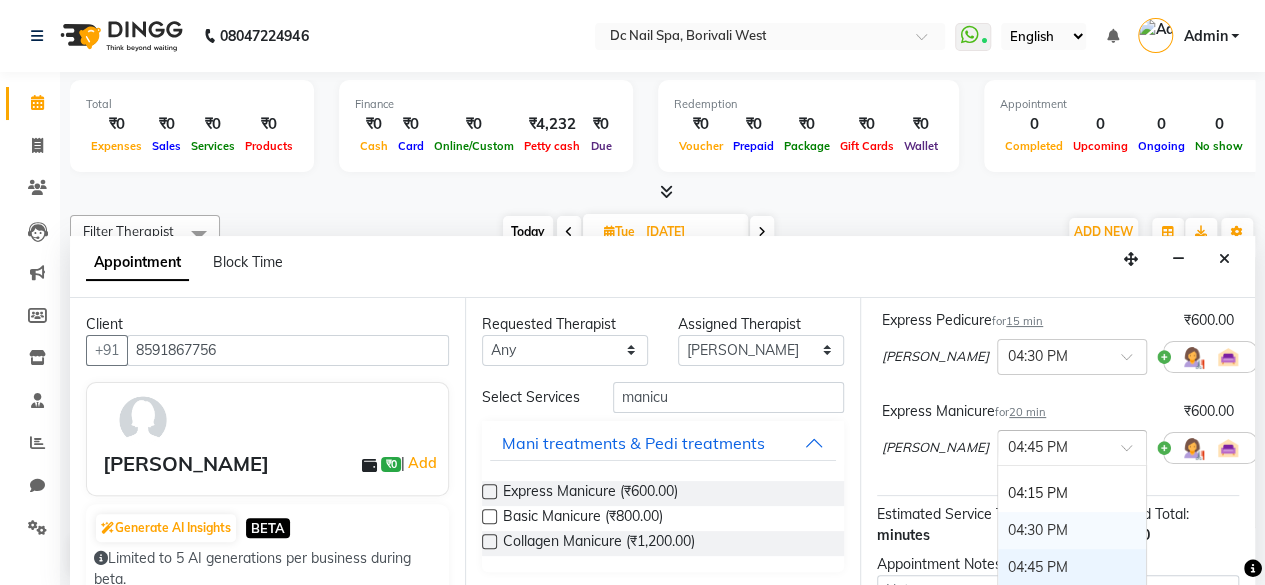 click on "04:30 PM" at bounding box center (1072, 530) 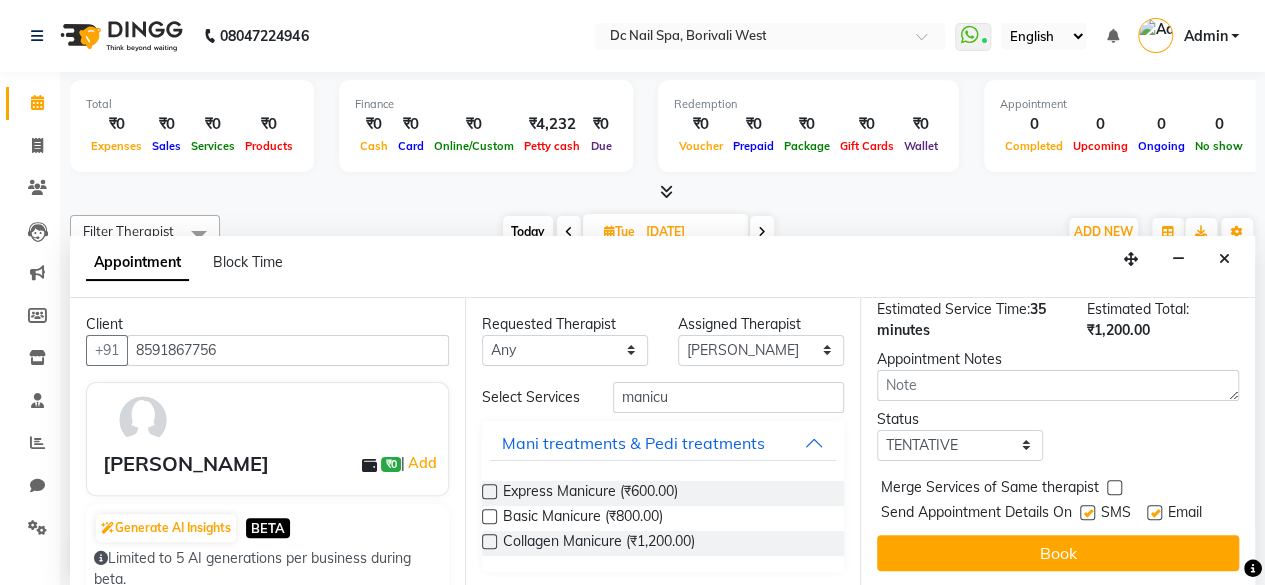 scroll, scrollTop: 384, scrollLeft: 0, axis: vertical 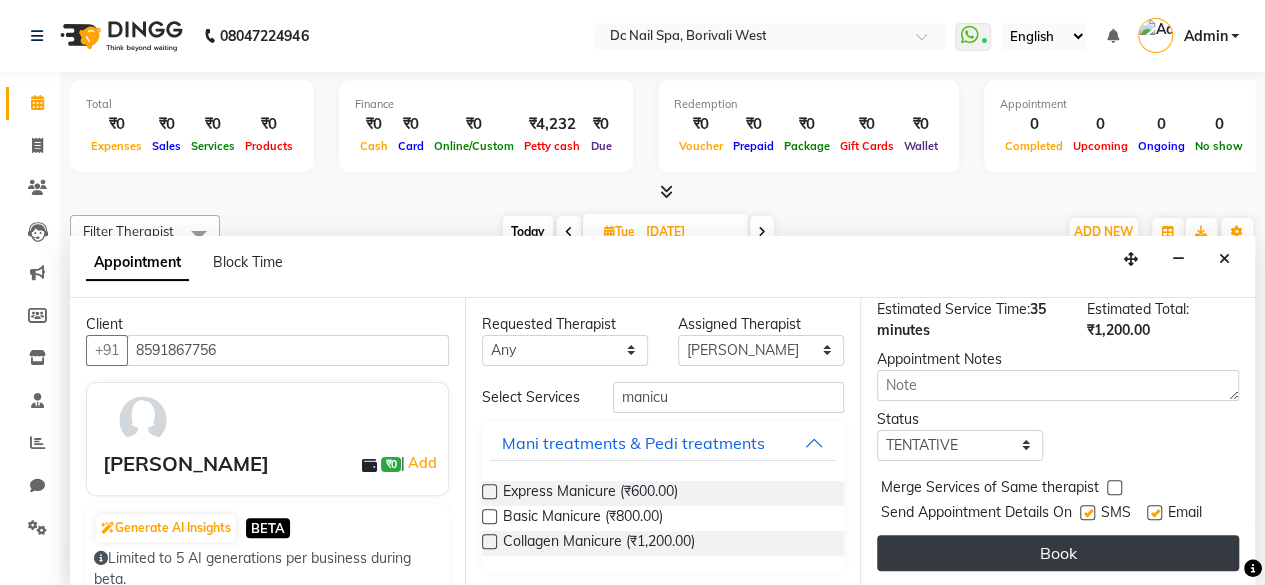 click on "Book" at bounding box center (1058, 553) 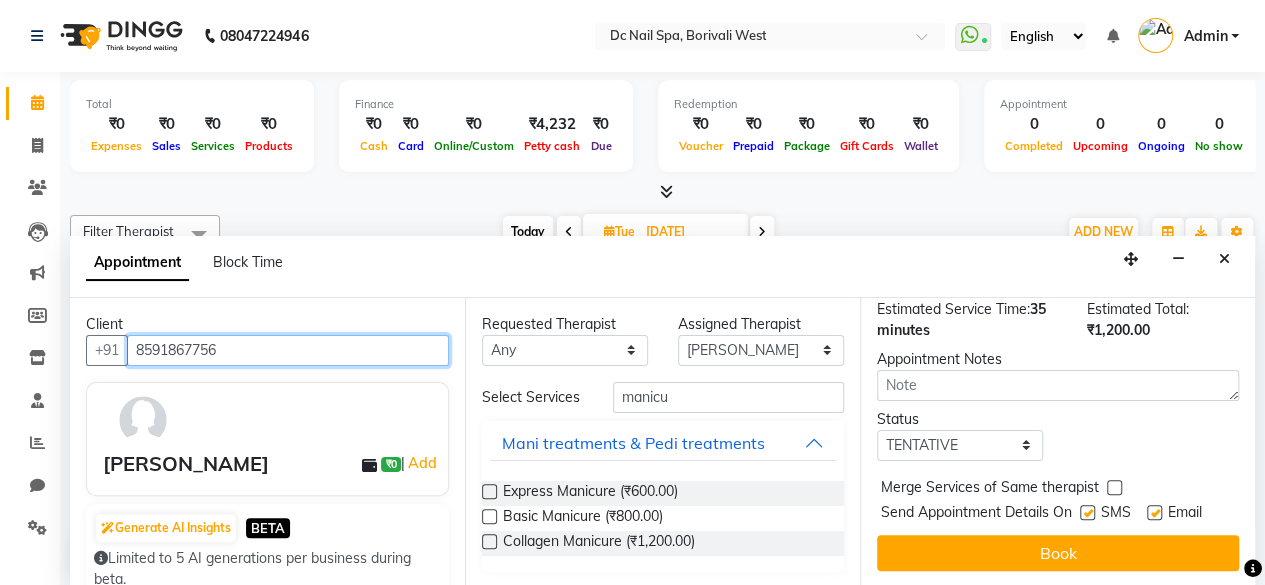 click on "8591867756" at bounding box center [288, 350] 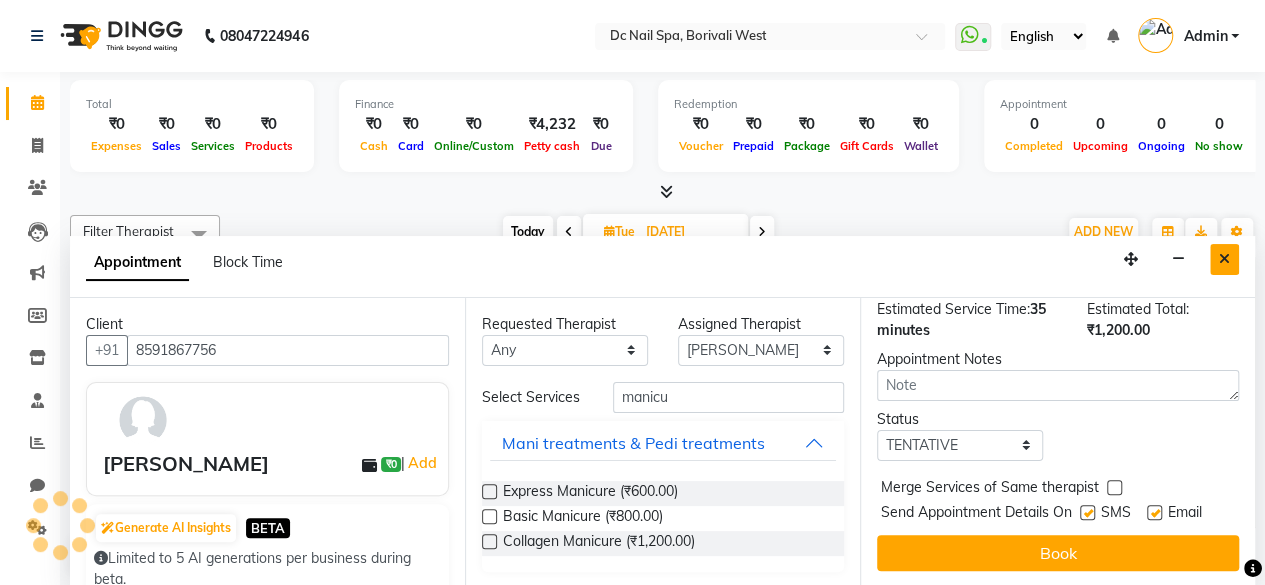 click at bounding box center (1224, 259) 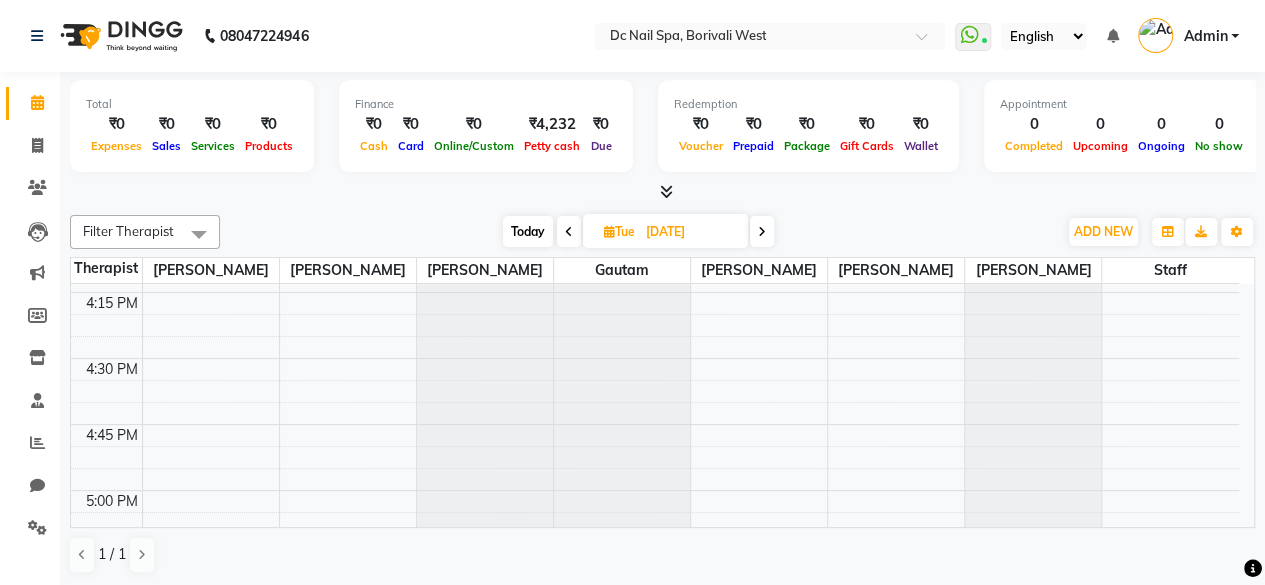 click on "Today" at bounding box center [528, 231] 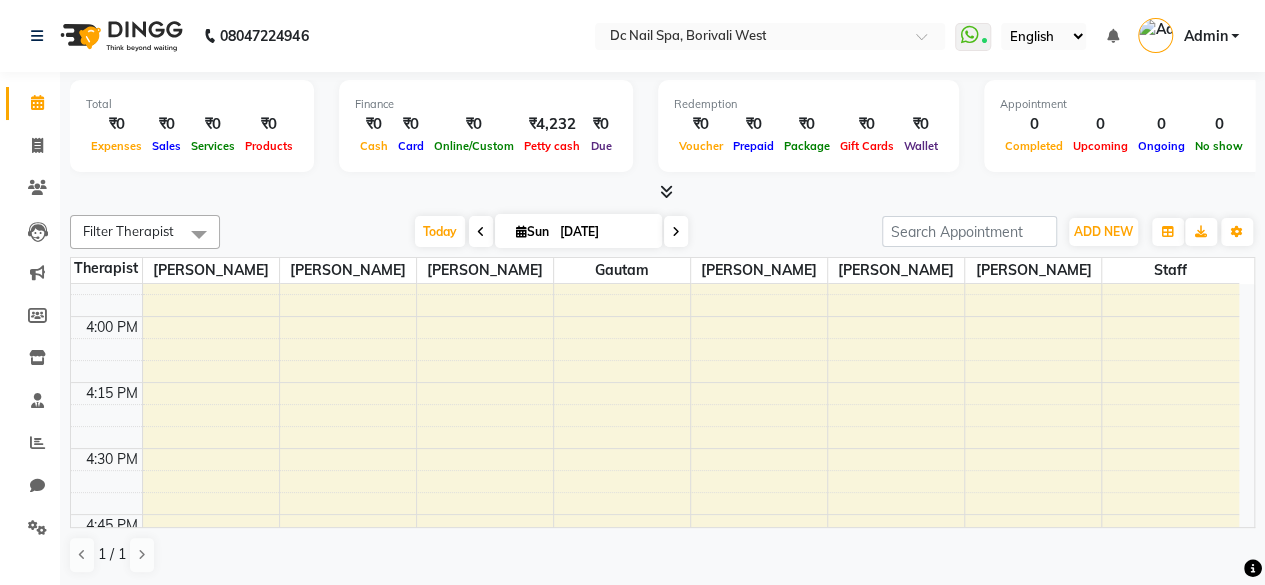scroll, scrollTop: 1568, scrollLeft: 0, axis: vertical 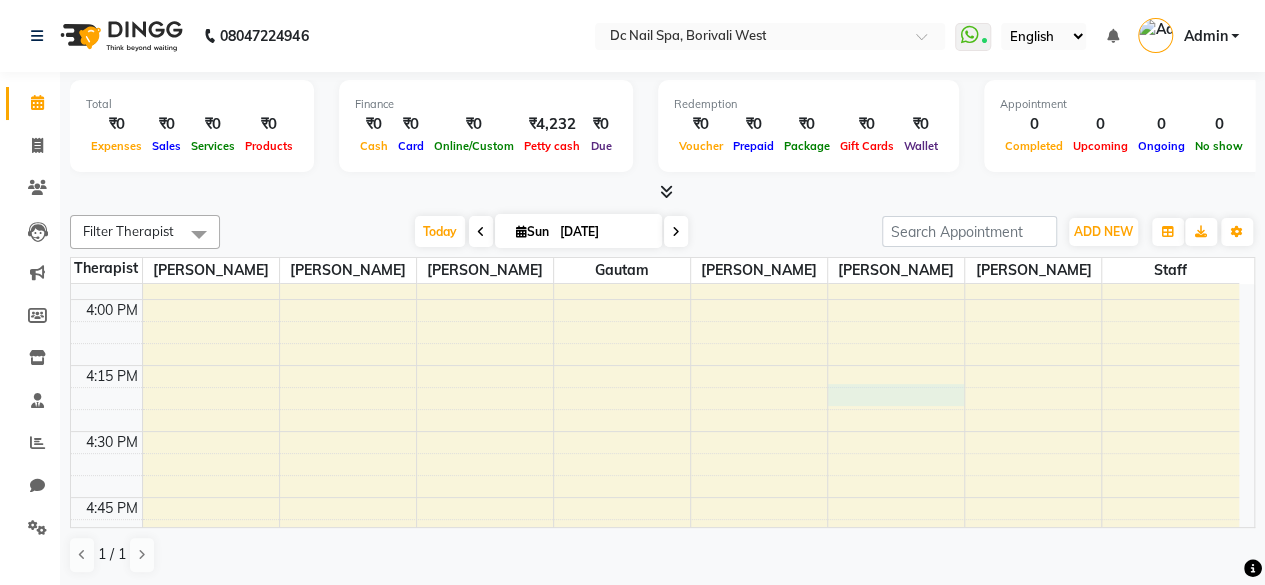 click at bounding box center (690, 442) 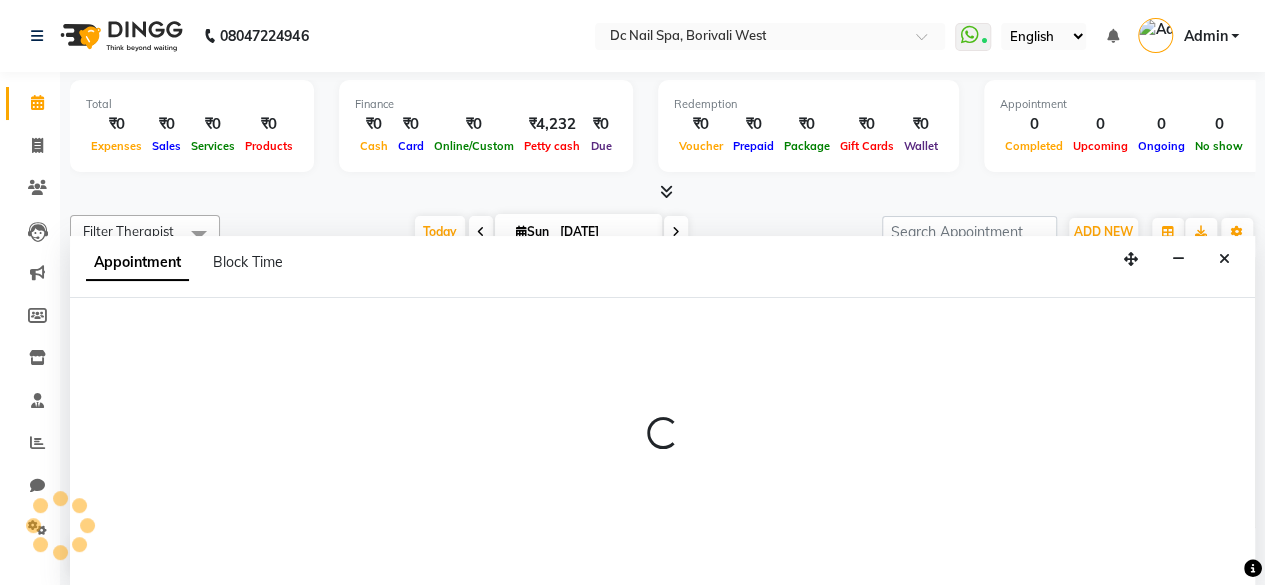 select on "84249" 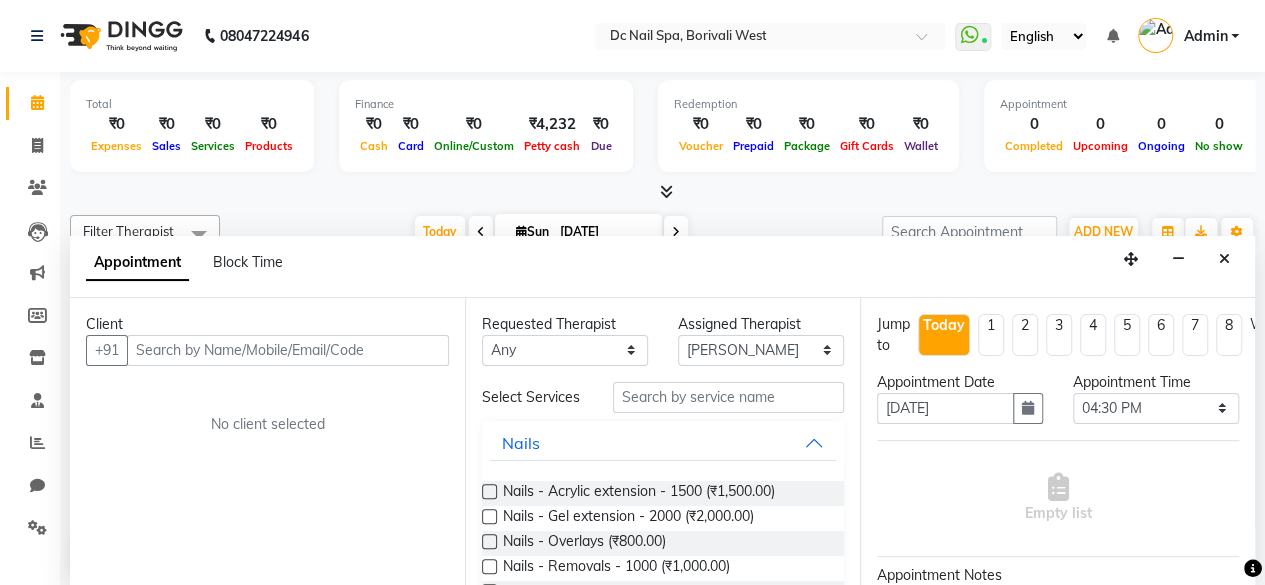 click at bounding box center [288, 350] 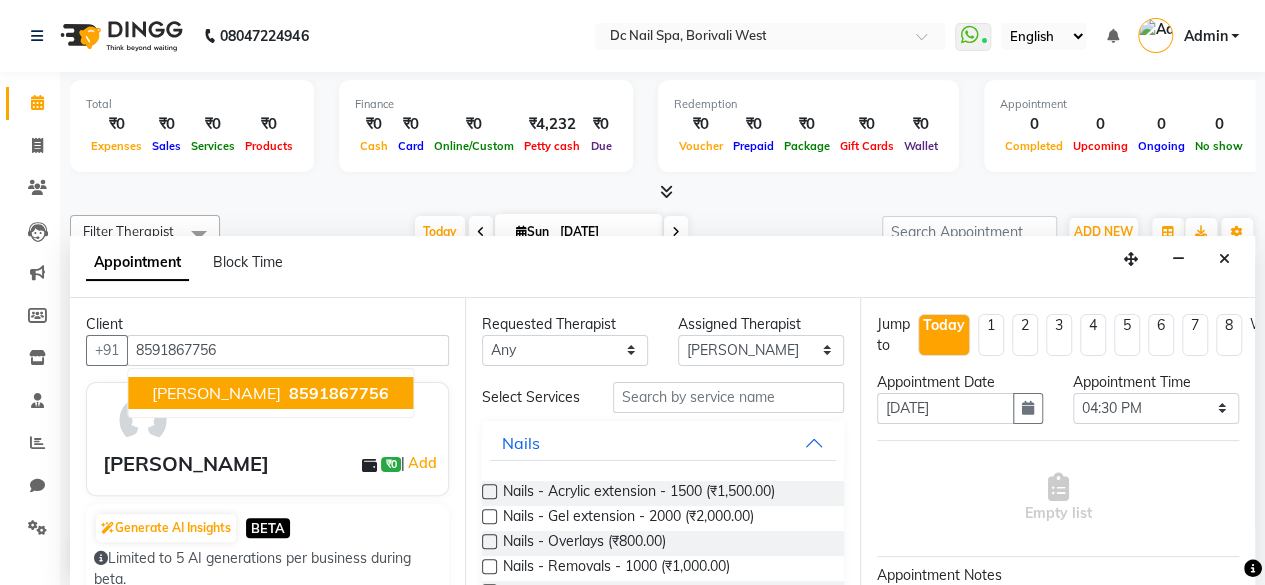 click on "8591867756" at bounding box center [339, 393] 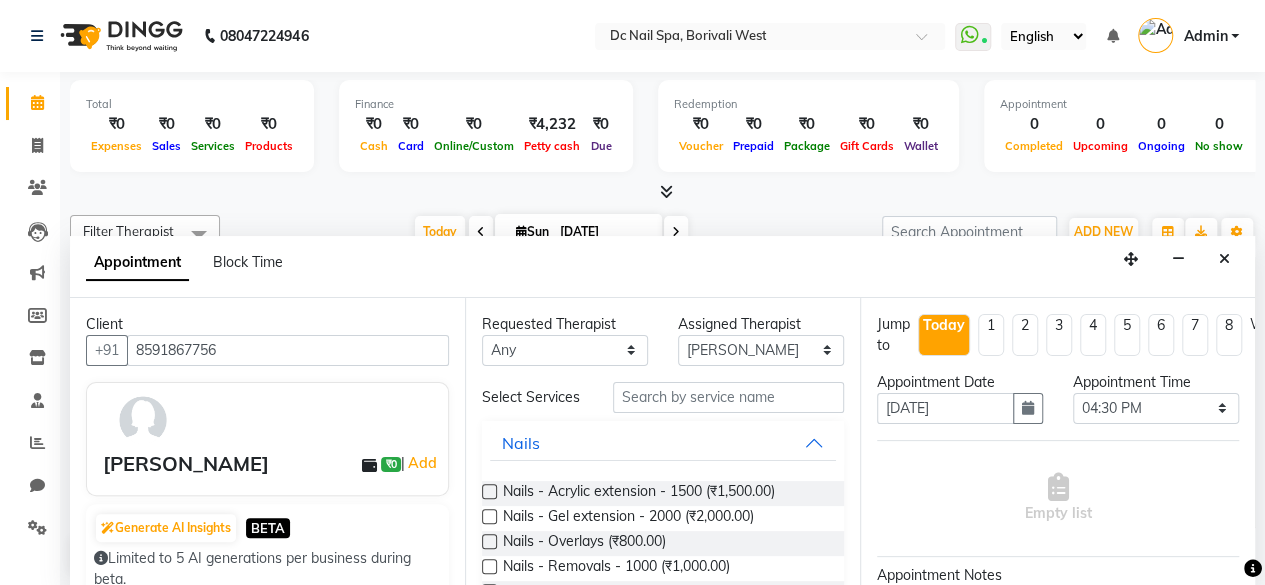 type on "8591867756" 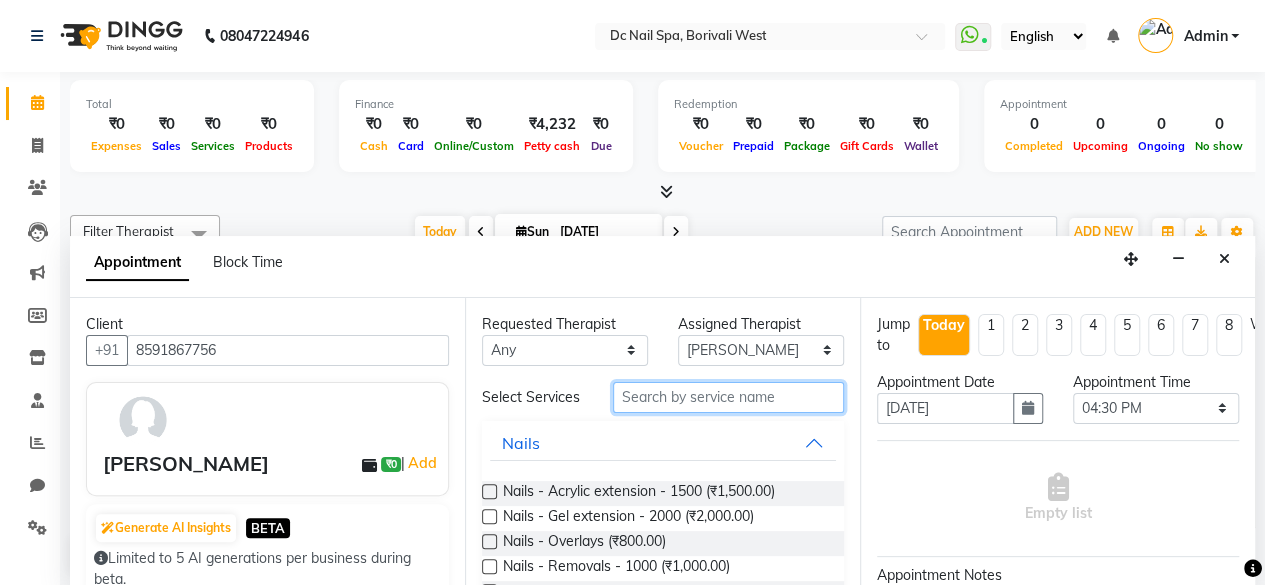 click at bounding box center (728, 397) 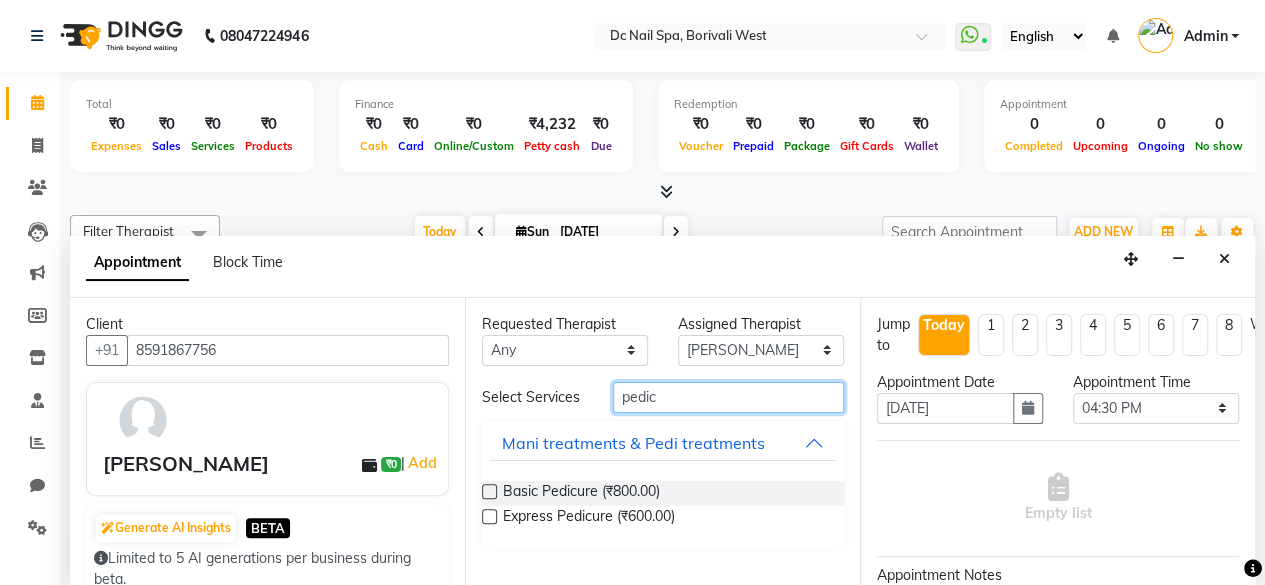 type on "pedic" 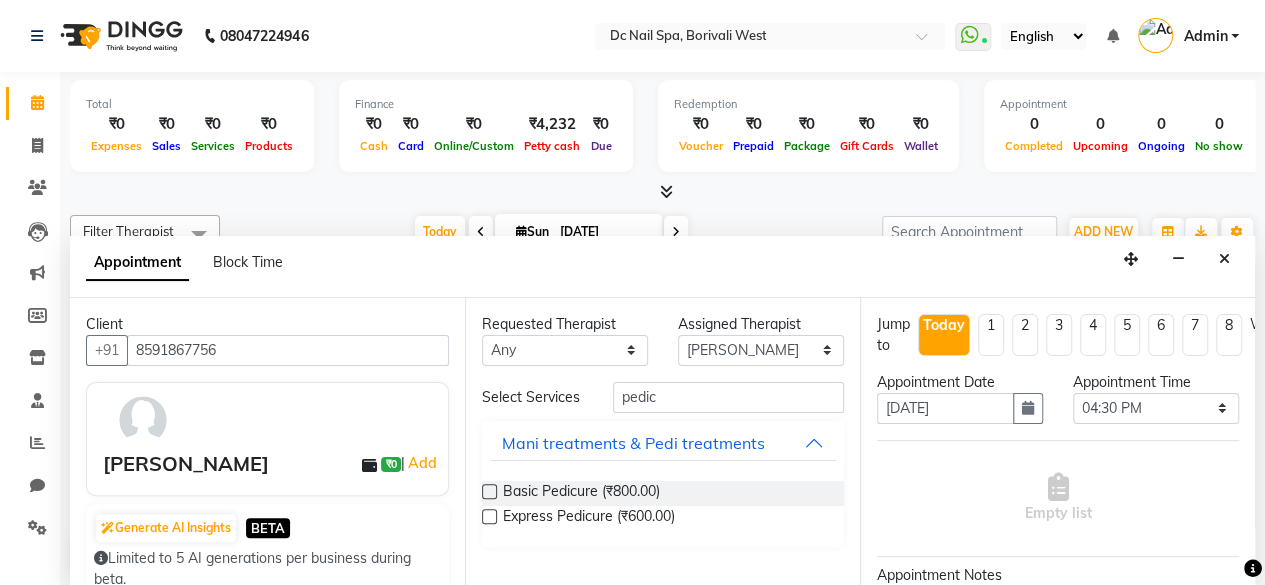 click at bounding box center (489, 491) 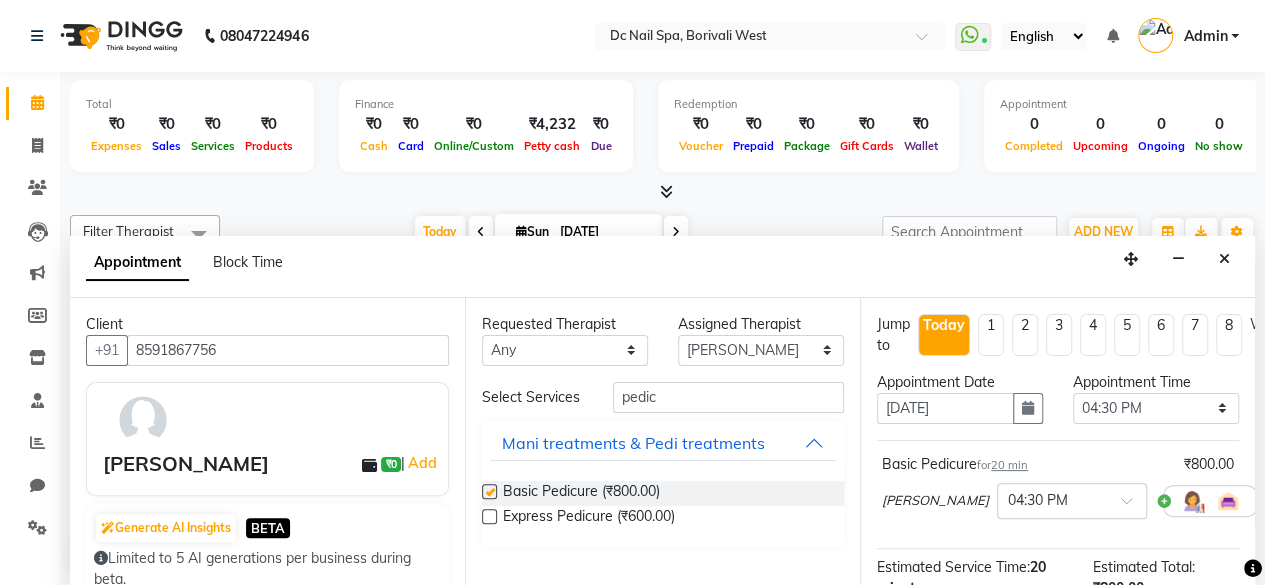 checkbox on "false" 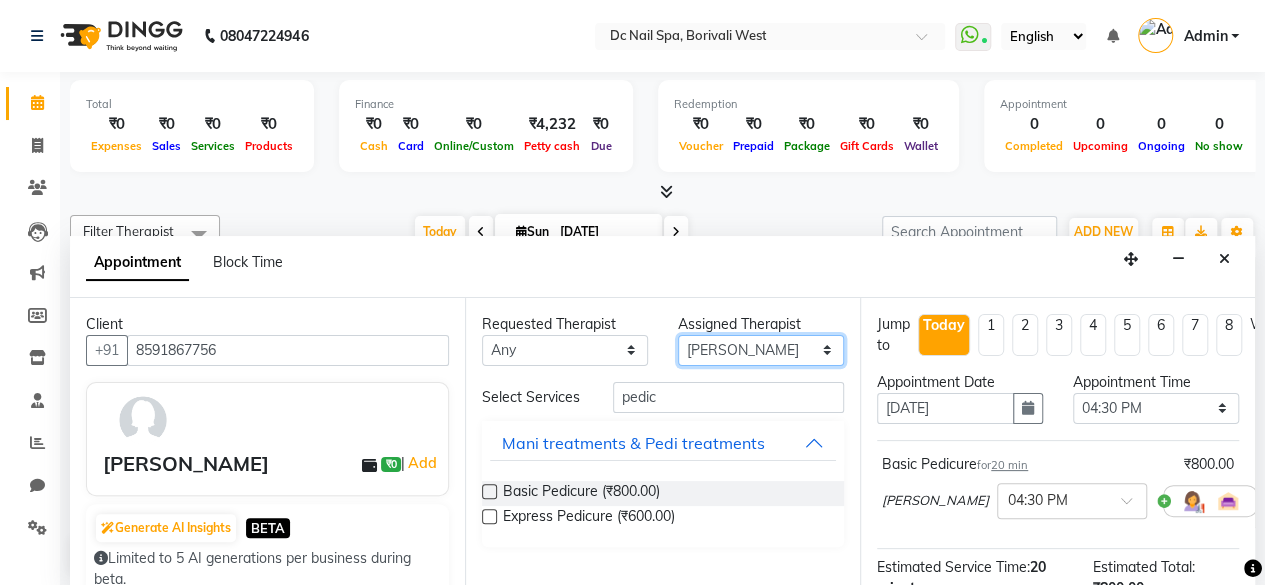click on "Select [PERSON_NAME] [PERSON_NAME] [PERSON_NAME] Staff [PERSON_NAME]" at bounding box center (761, 350) 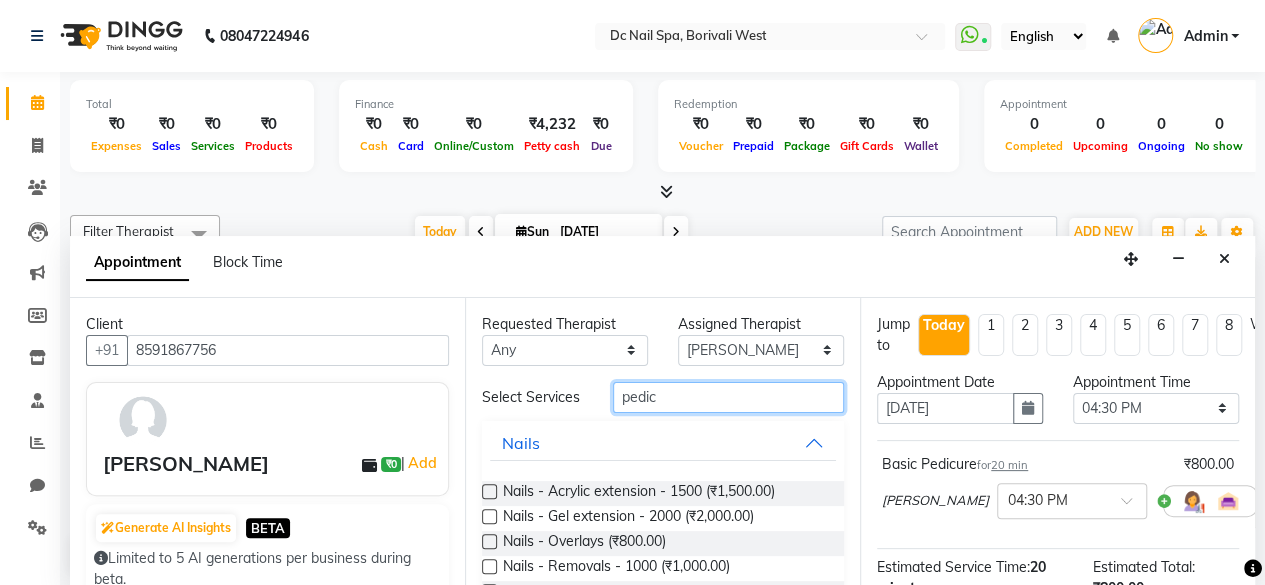 click on "pedic" at bounding box center (728, 397) 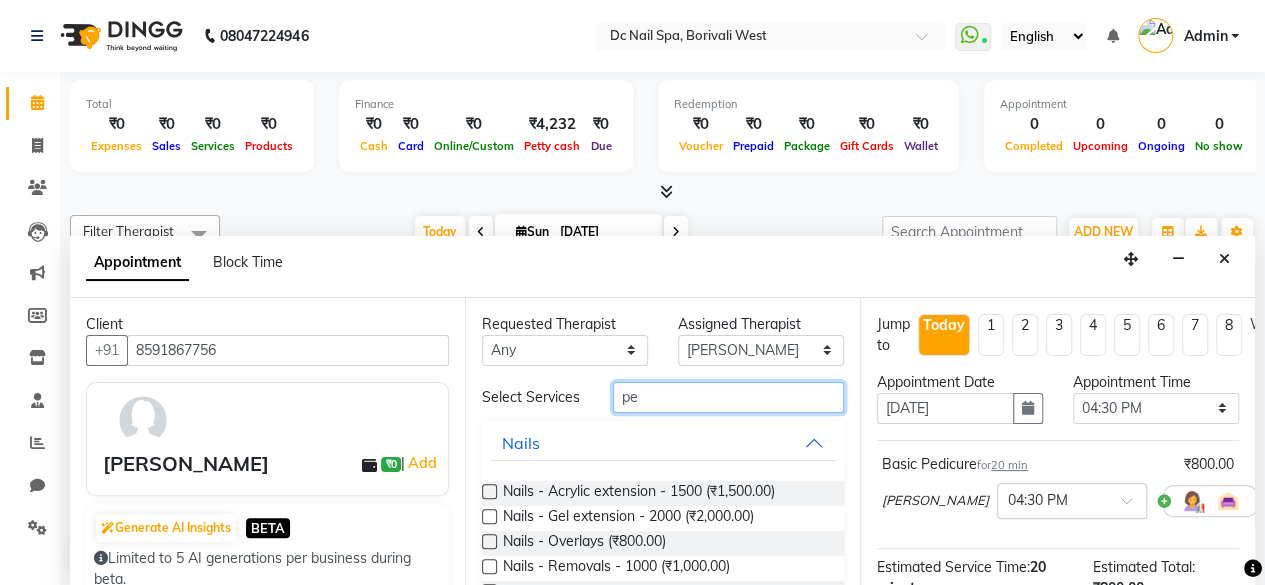 type on "p" 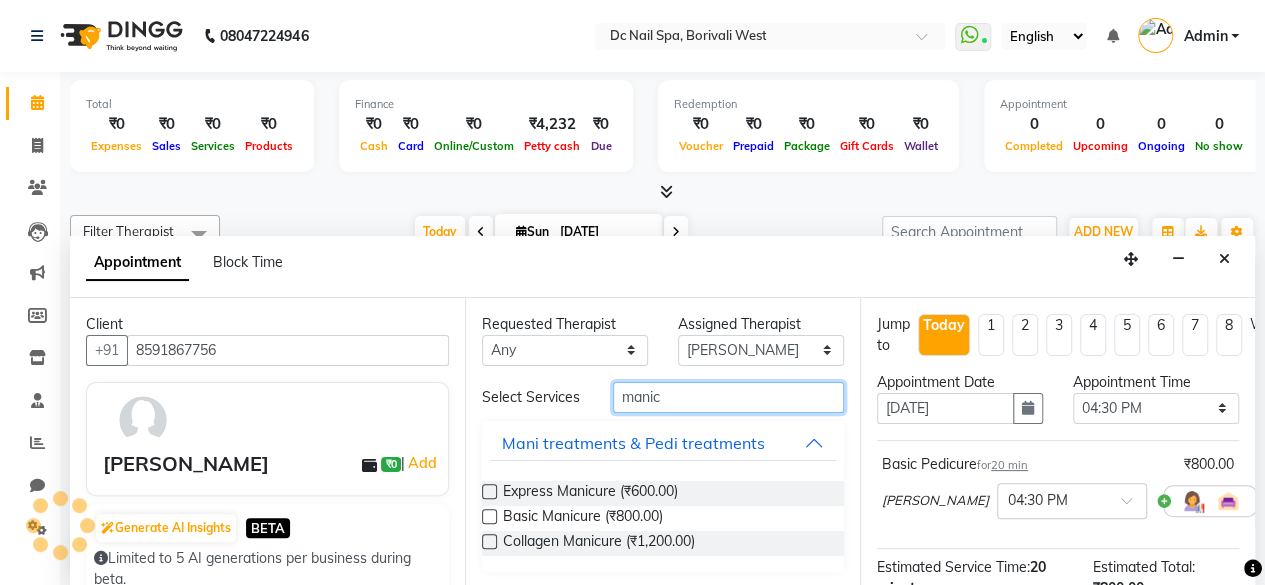 type on "manic" 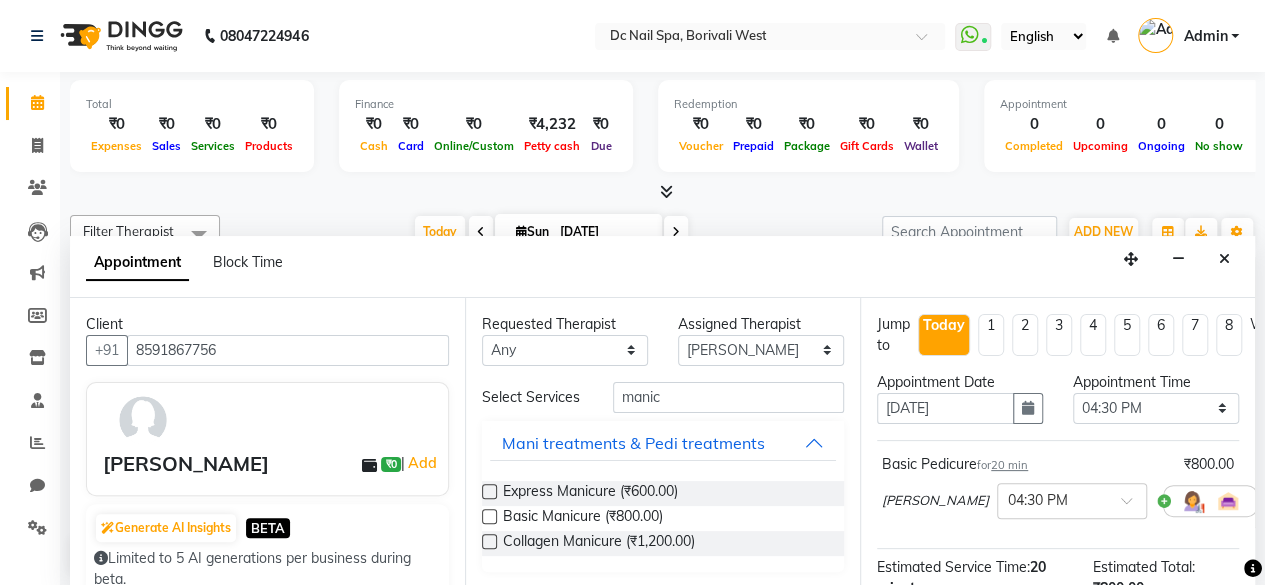 click at bounding box center (489, 516) 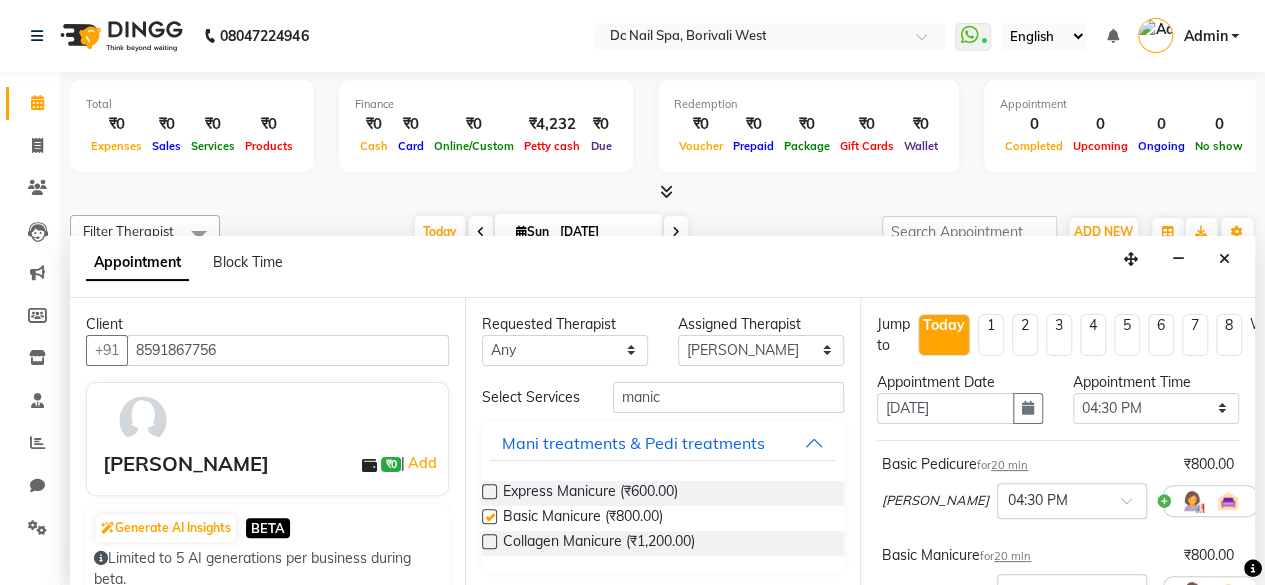 checkbox on "false" 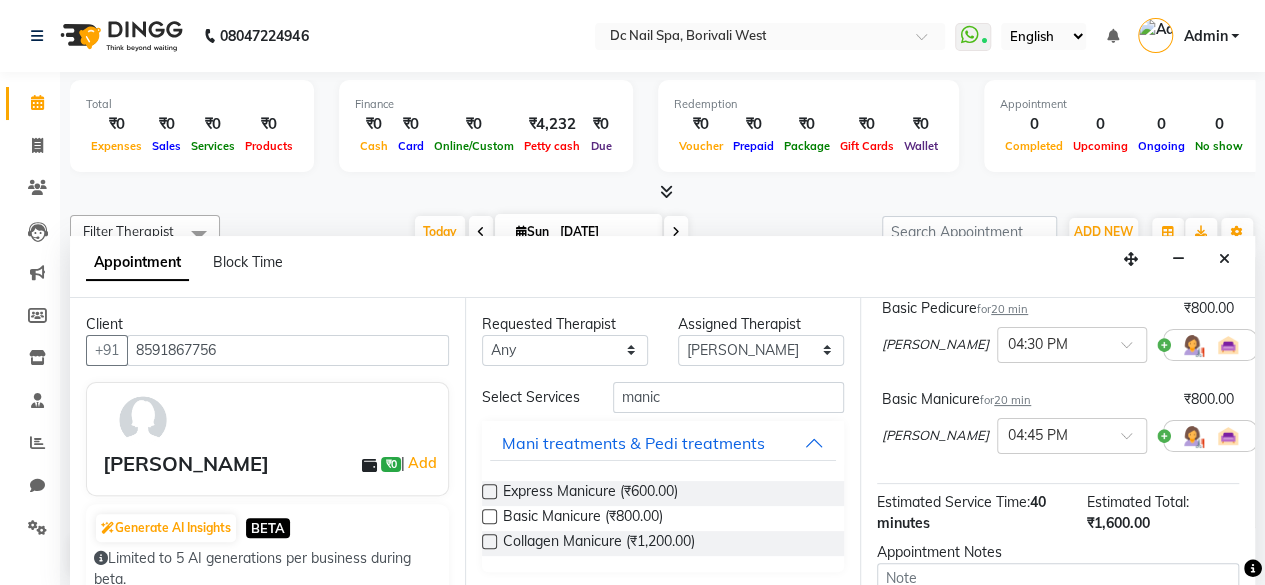 scroll, scrollTop: 191, scrollLeft: 0, axis: vertical 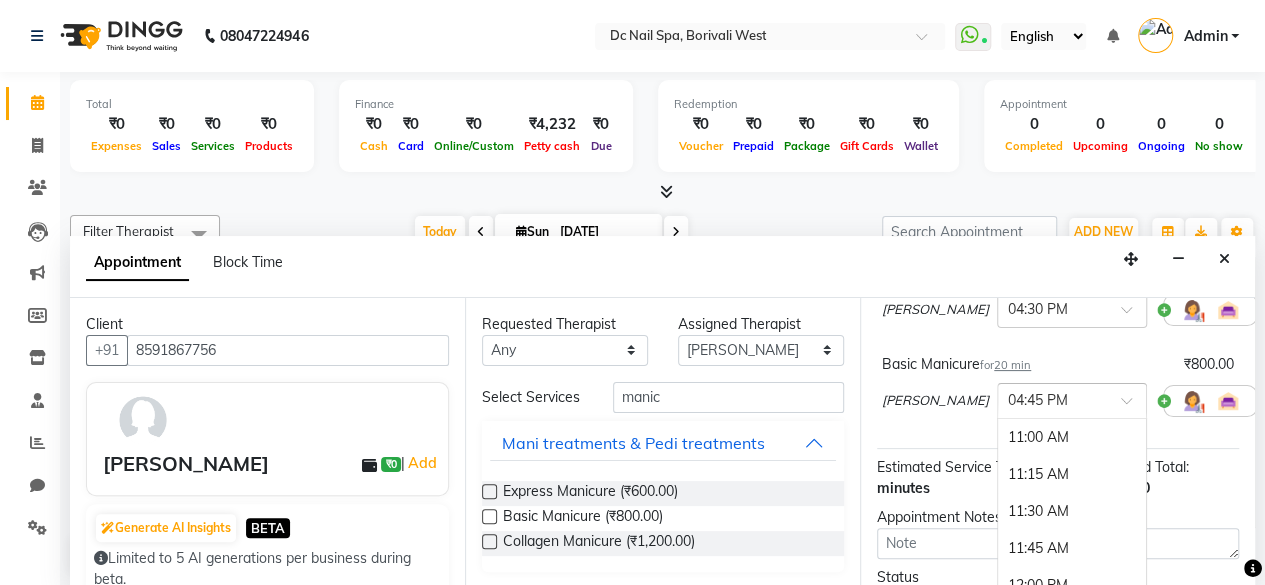 click at bounding box center (1133, 406) 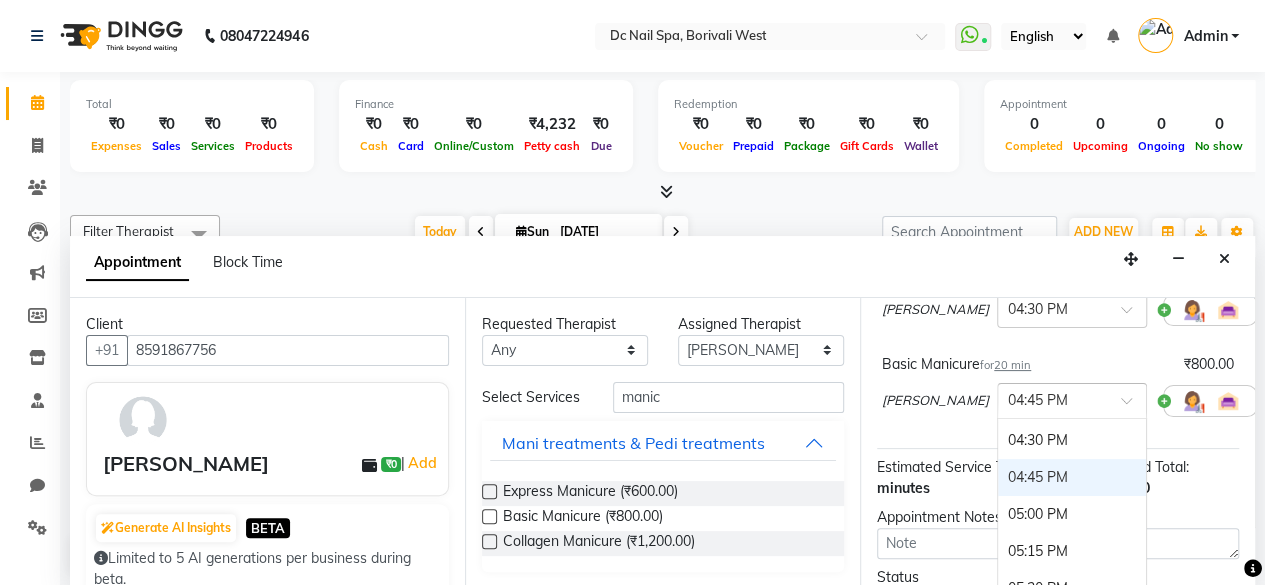 scroll, scrollTop: 771, scrollLeft: 0, axis: vertical 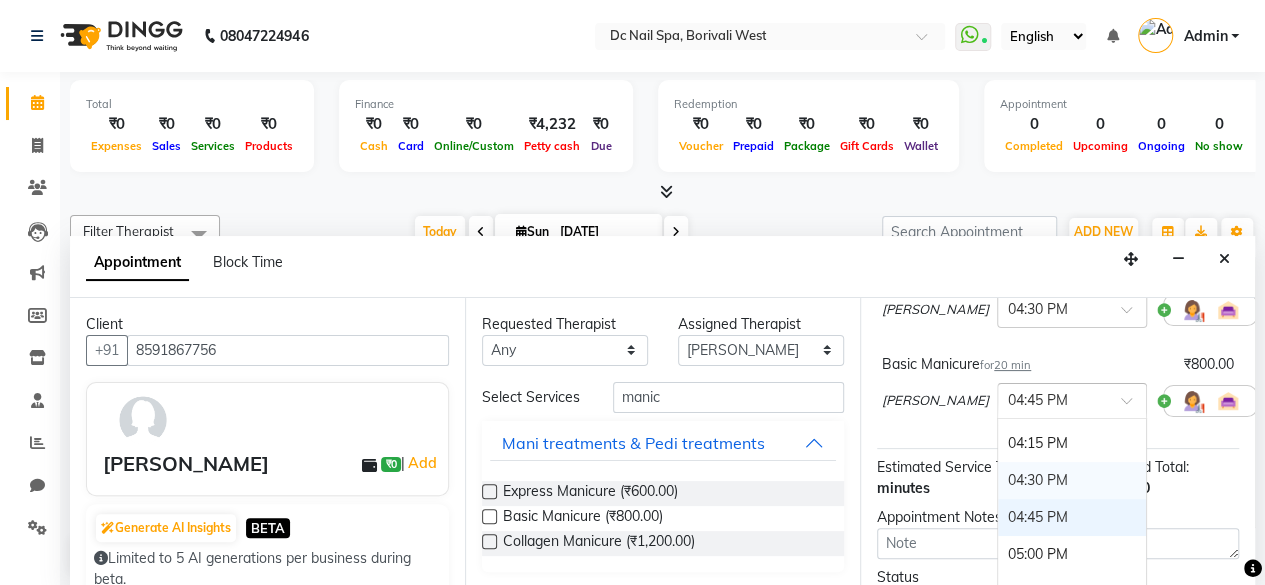 click on "04:30 PM" at bounding box center (1072, 480) 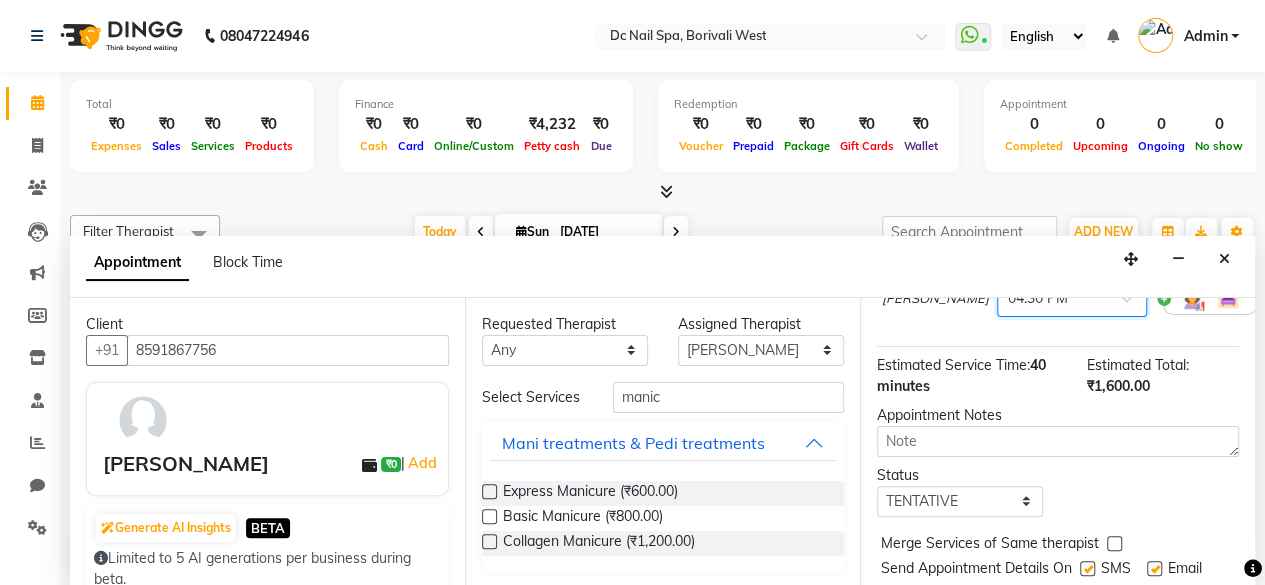 scroll, scrollTop: 384, scrollLeft: 0, axis: vertical 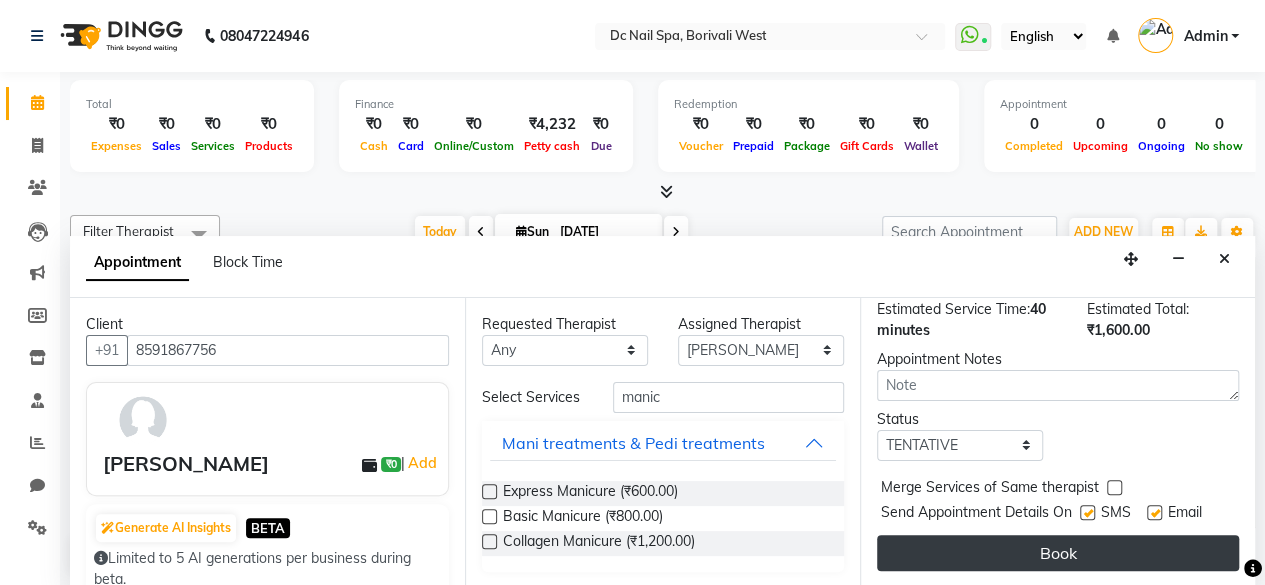 click on "Book" at bounding box center [1058, 553] 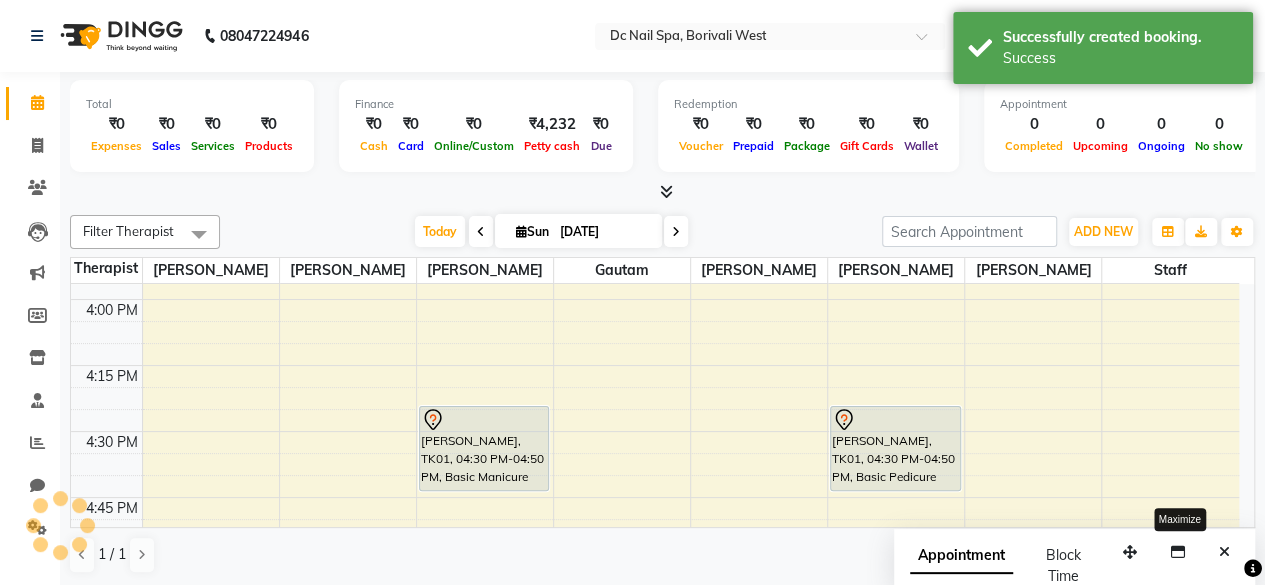 scroll, scrollTop: 0, scrollLeft: 0, axis: both 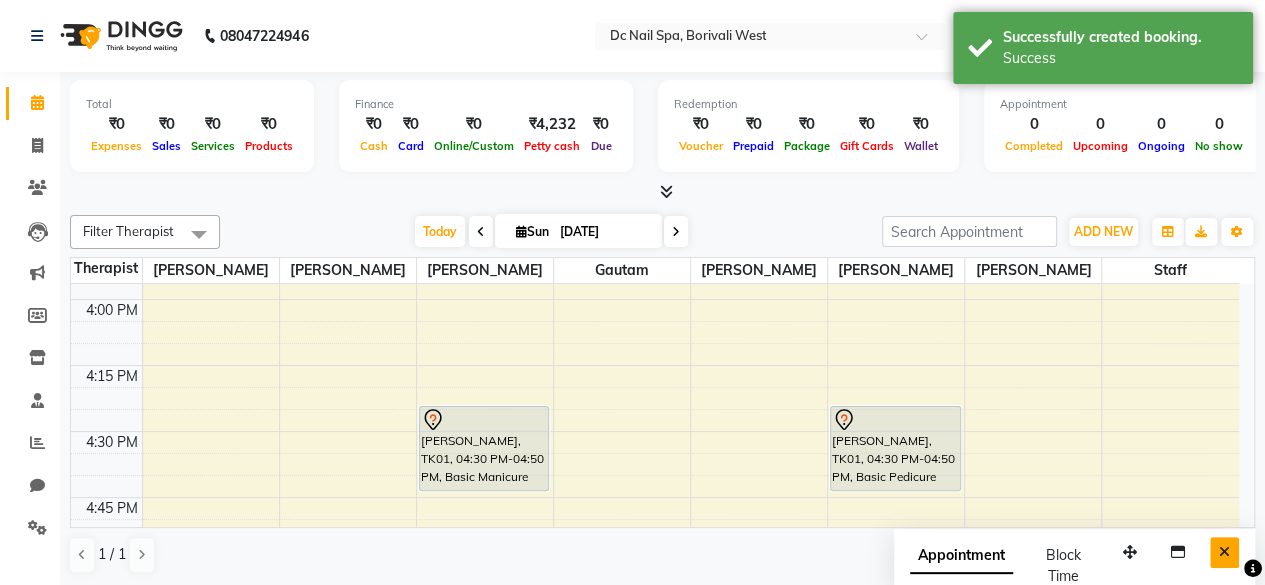 click at bounding box center [1224, 552] 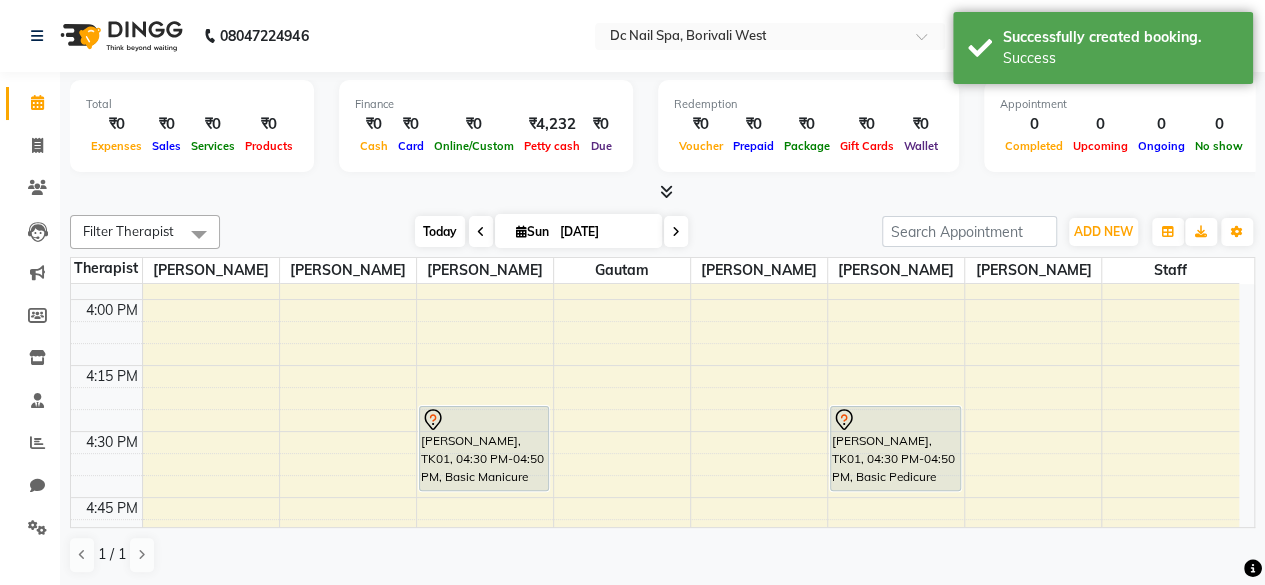 click on "Today" at bounding box center [440, 231] 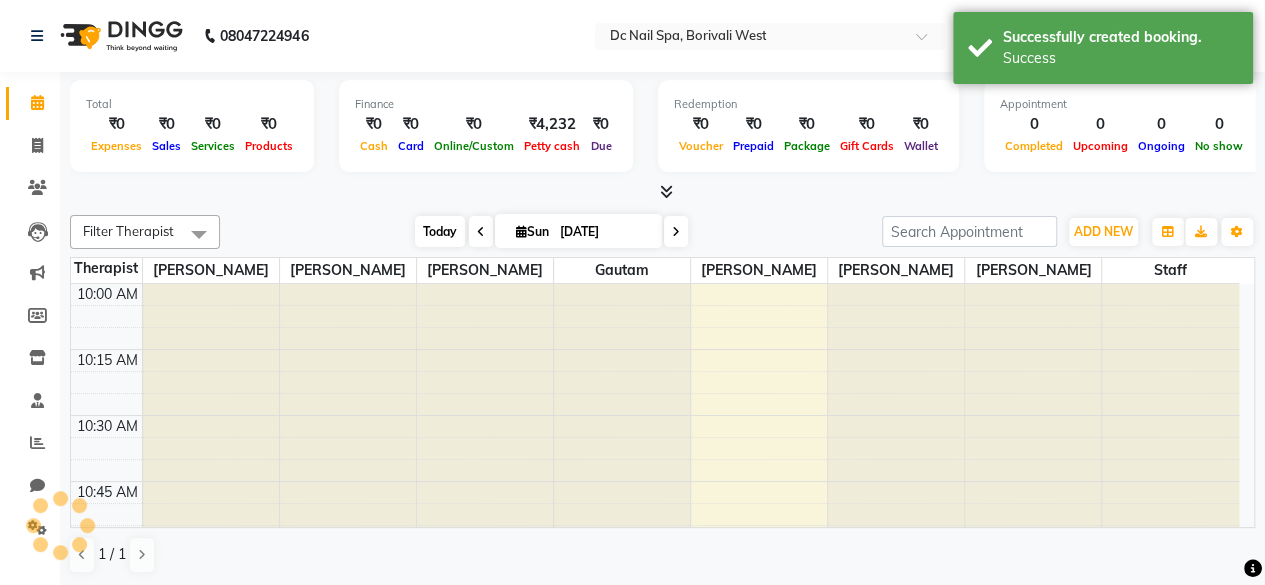 scroll, scrollTop: 2341, scrollLeft: 0, axis: vertical 